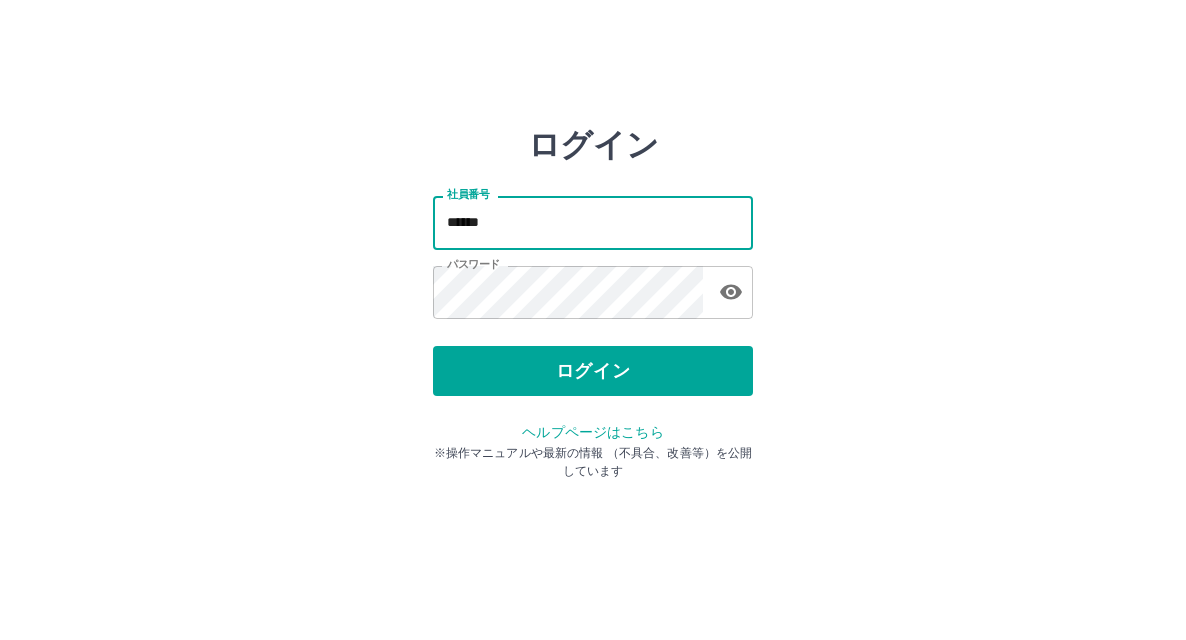 scroll, scrollTop: 0, scrollLeft: 0, axis: both 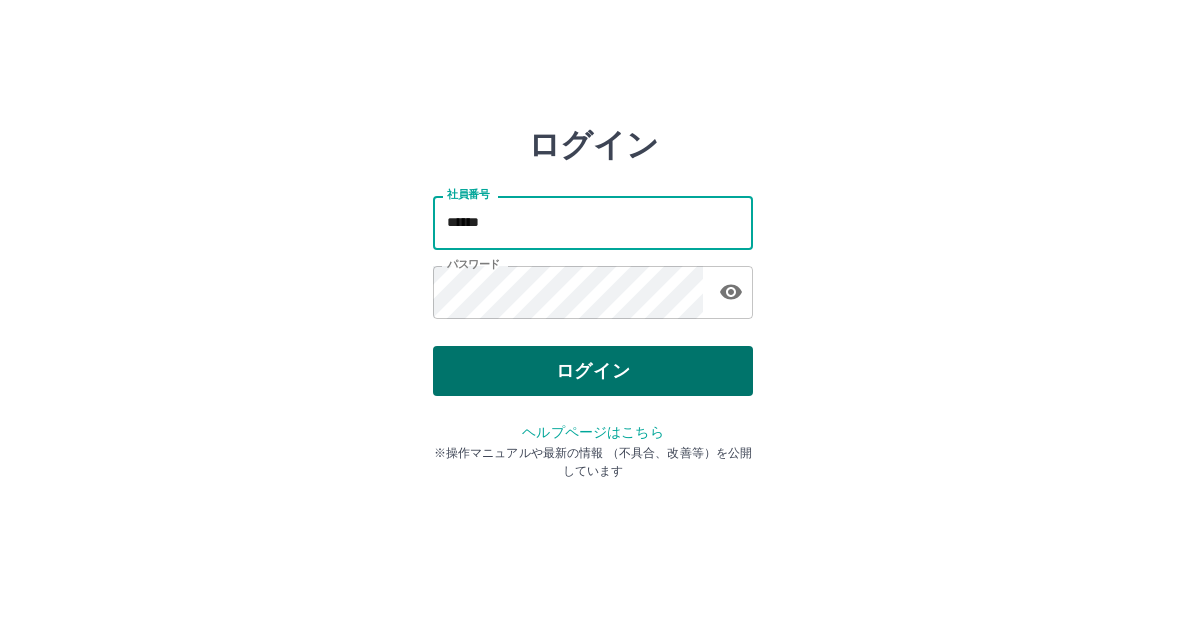 click on "ログイン" at bounding box center [593, 371] 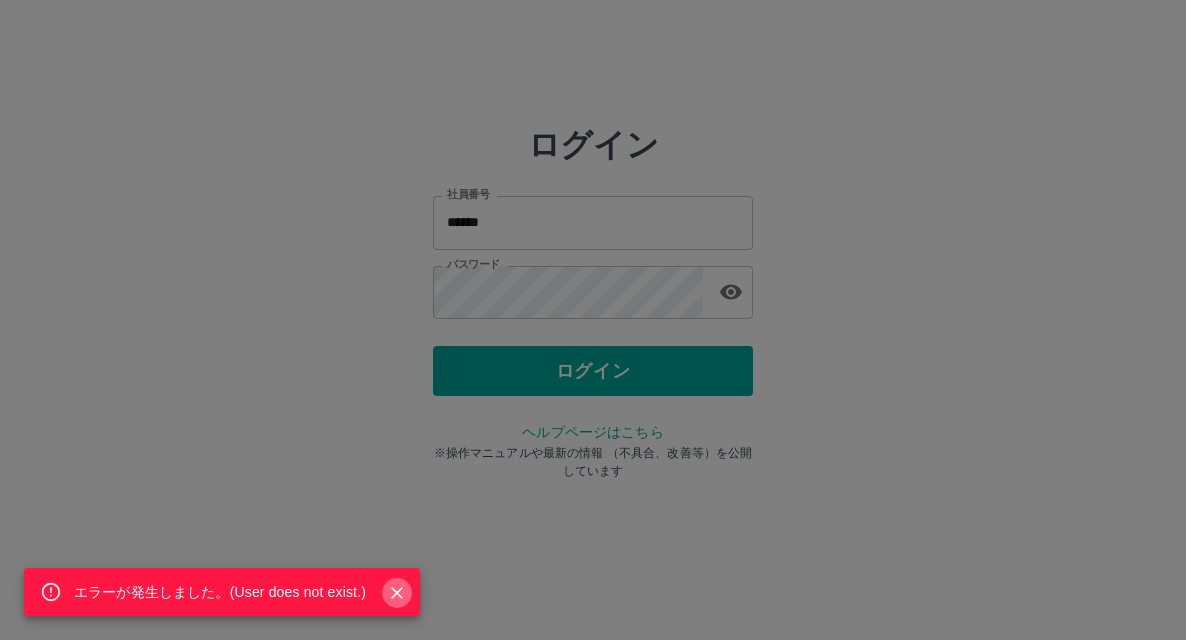 click 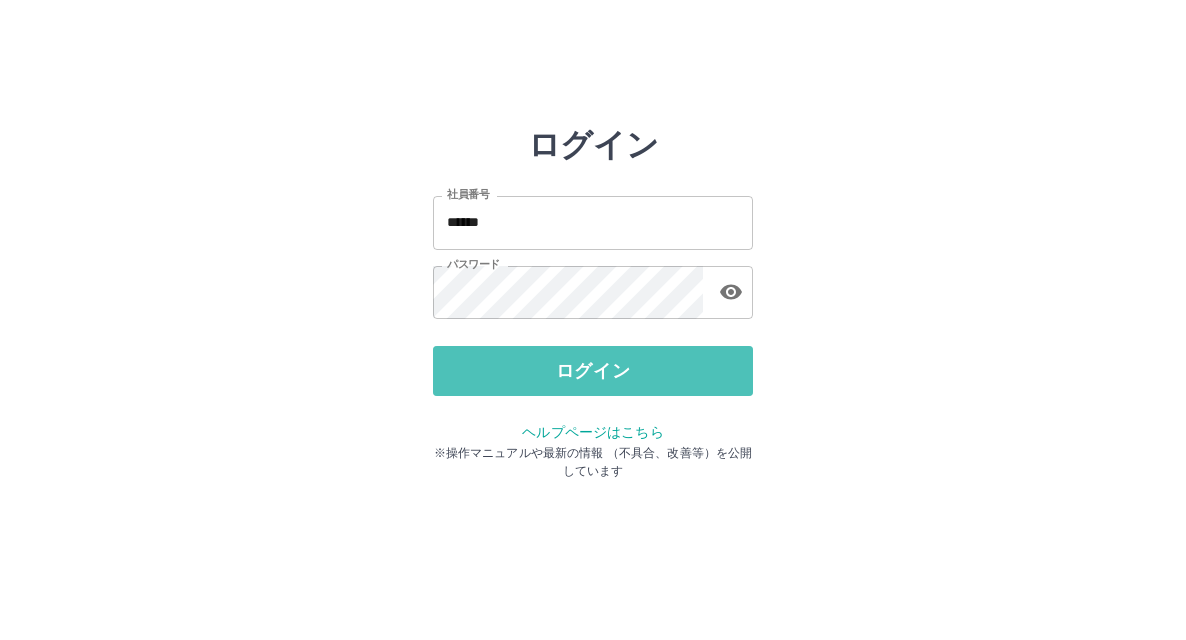 drag, startPoint x: 735, startPoint y: 357, endPoint x: 724, endPoint y: 364, distance: 13.038404 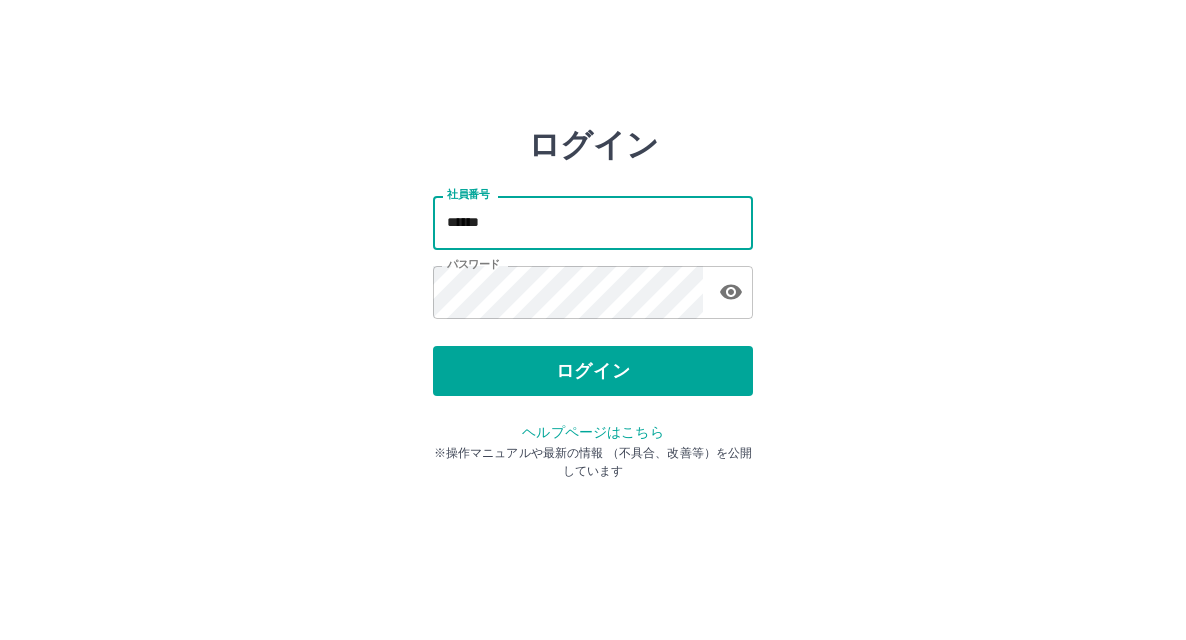 click on "******" at bounding box center [593, 222] 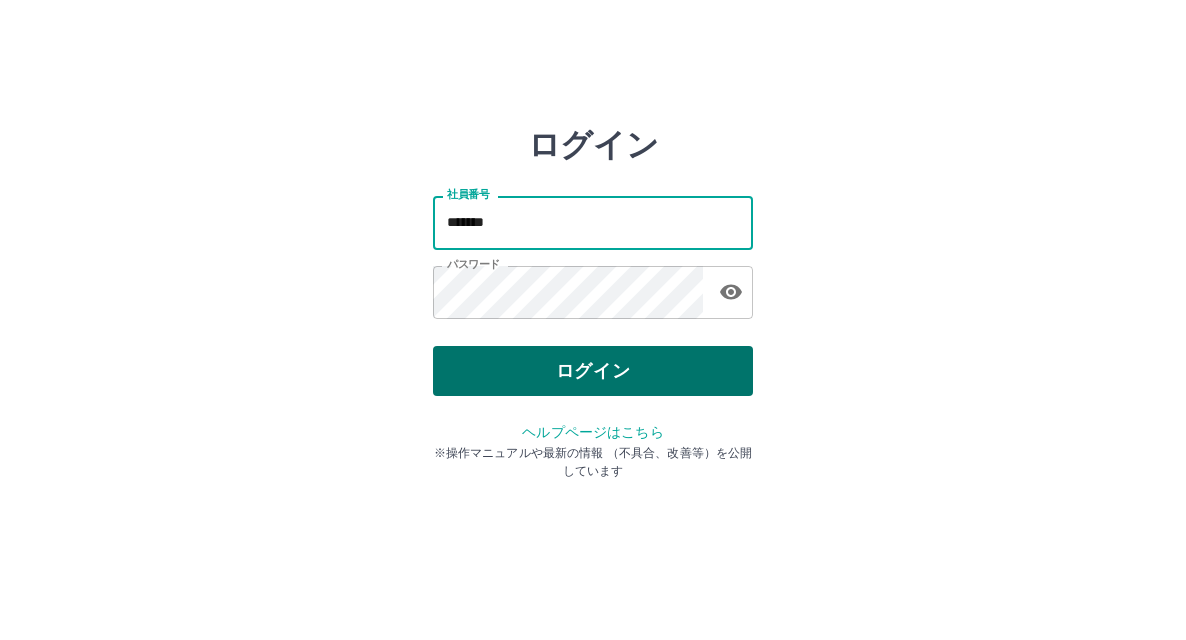 type on "*******" 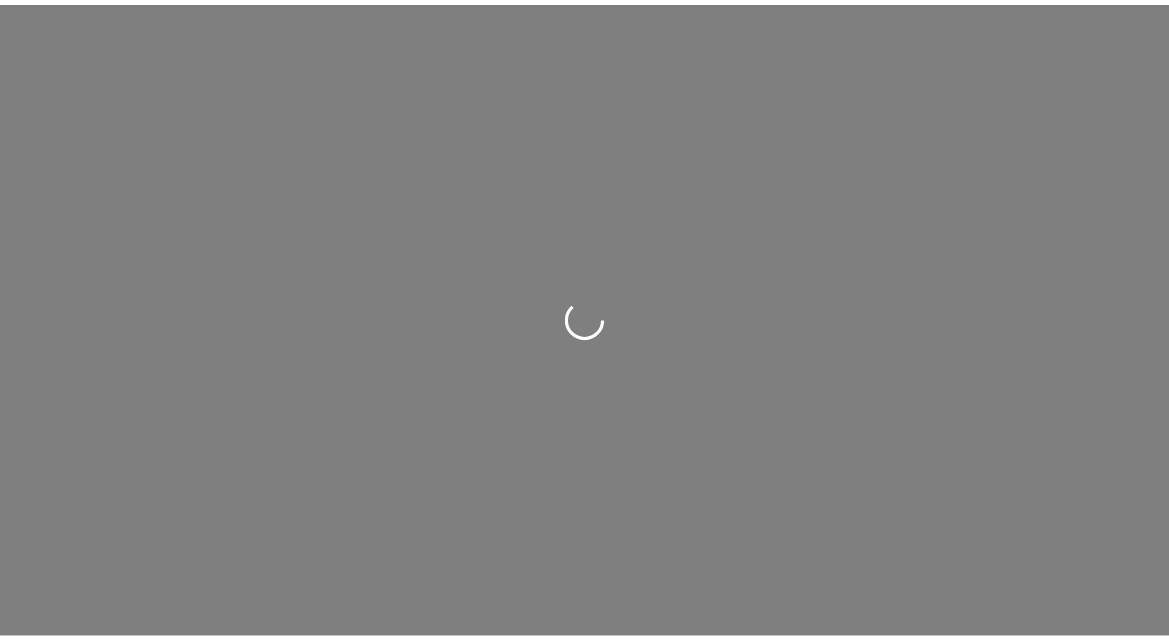 scroll, scrollTop: 0, scrollLeft: 0, axis: both 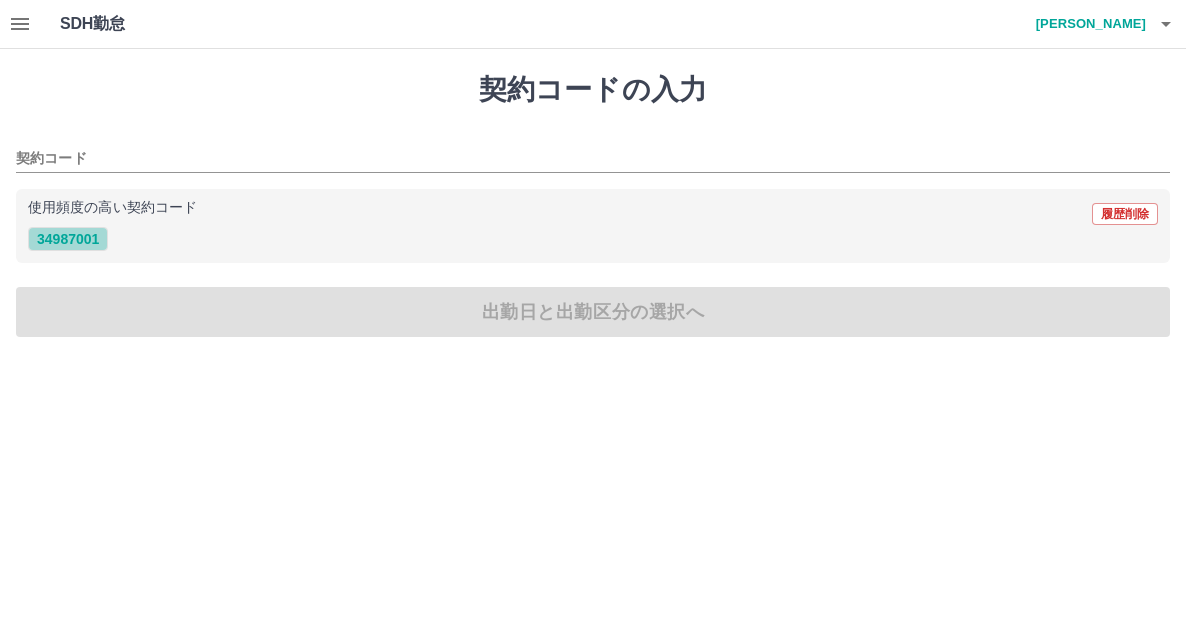 click on "34987001" at bounding box center (68, 239) 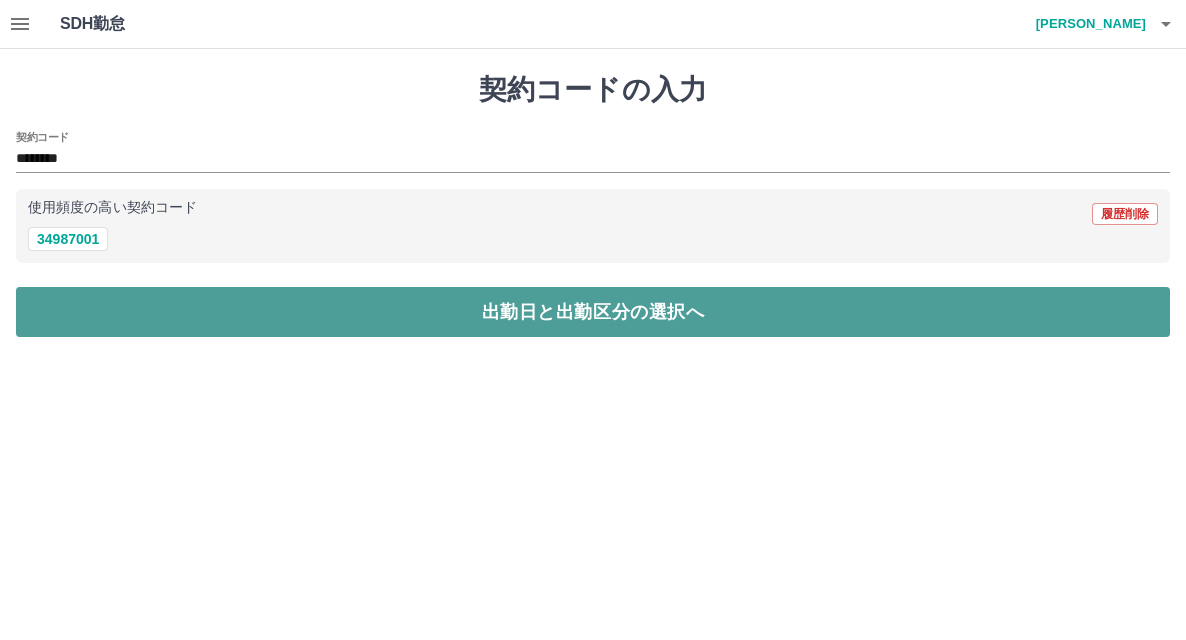 click on "出勤日と出勤区分の選択へ" at bounding box center (593, 312) 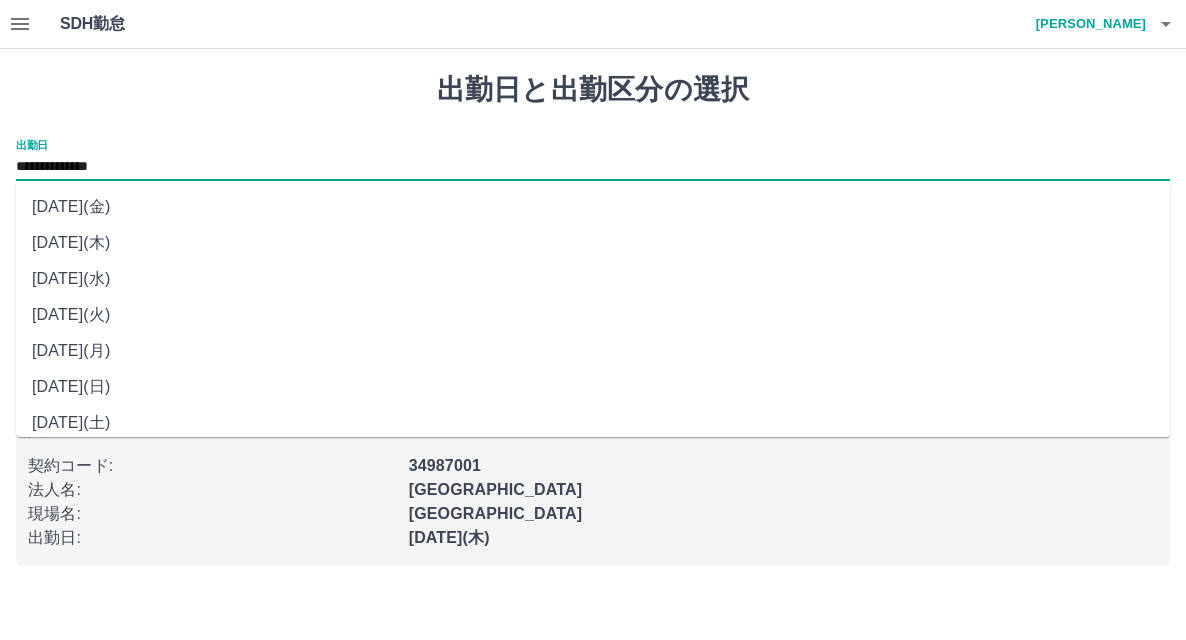 click on "**********" at bounding box center [593, 167] 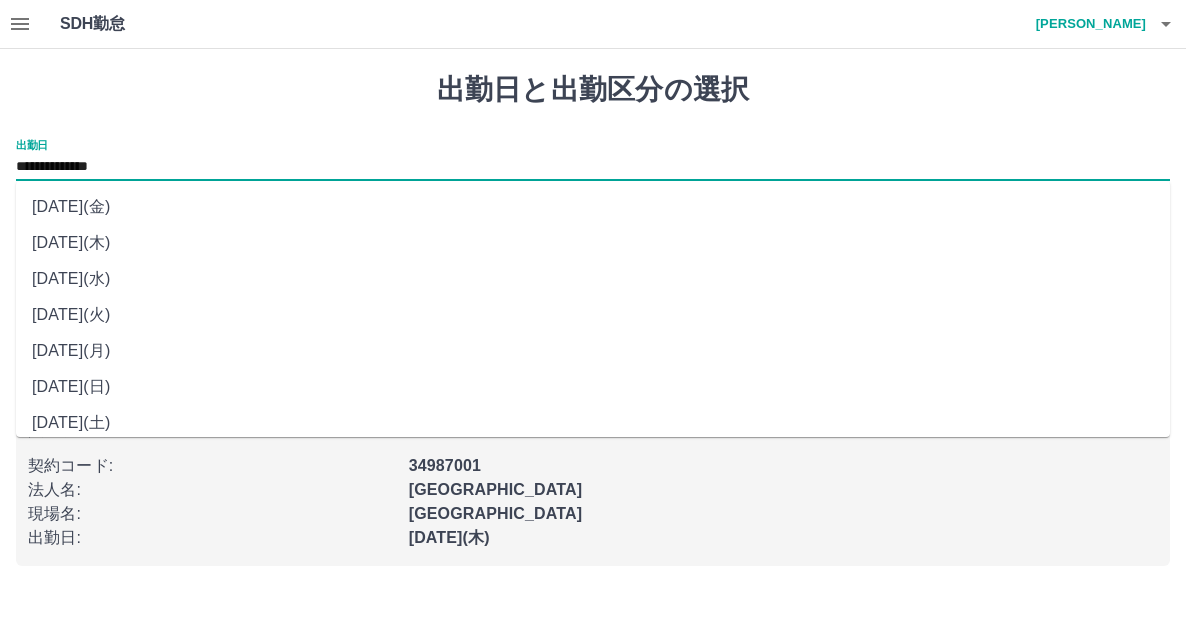 click on "2025年07月09日(水)" at bounding box center [593, 279] 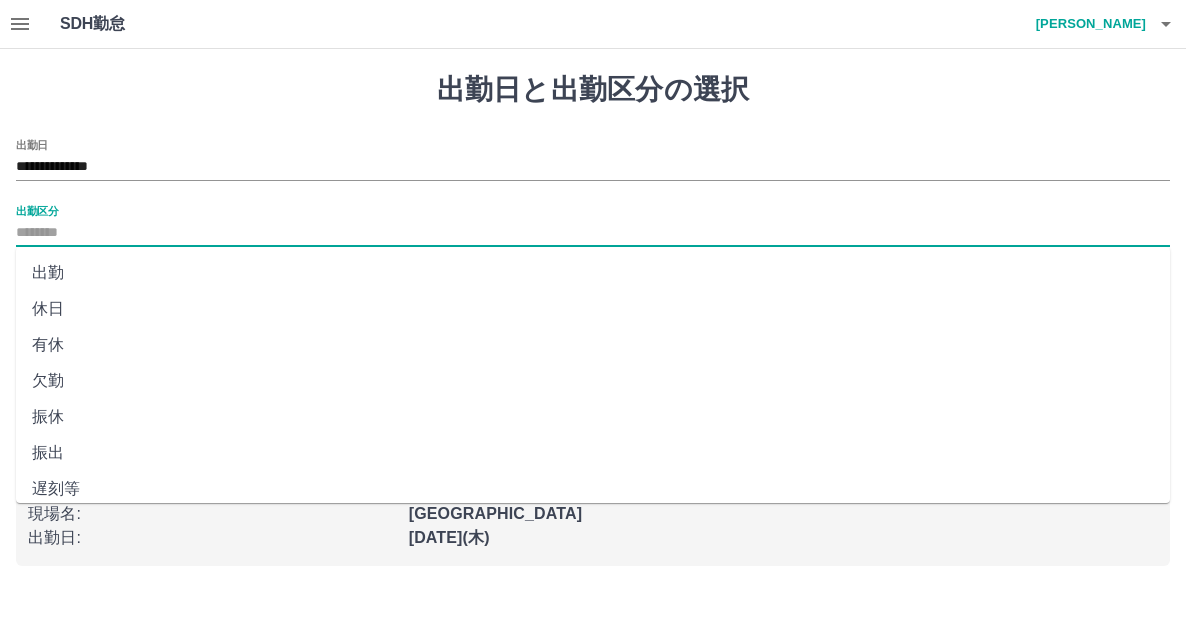 click on "出勤区分" at bounding box center (593, 233) 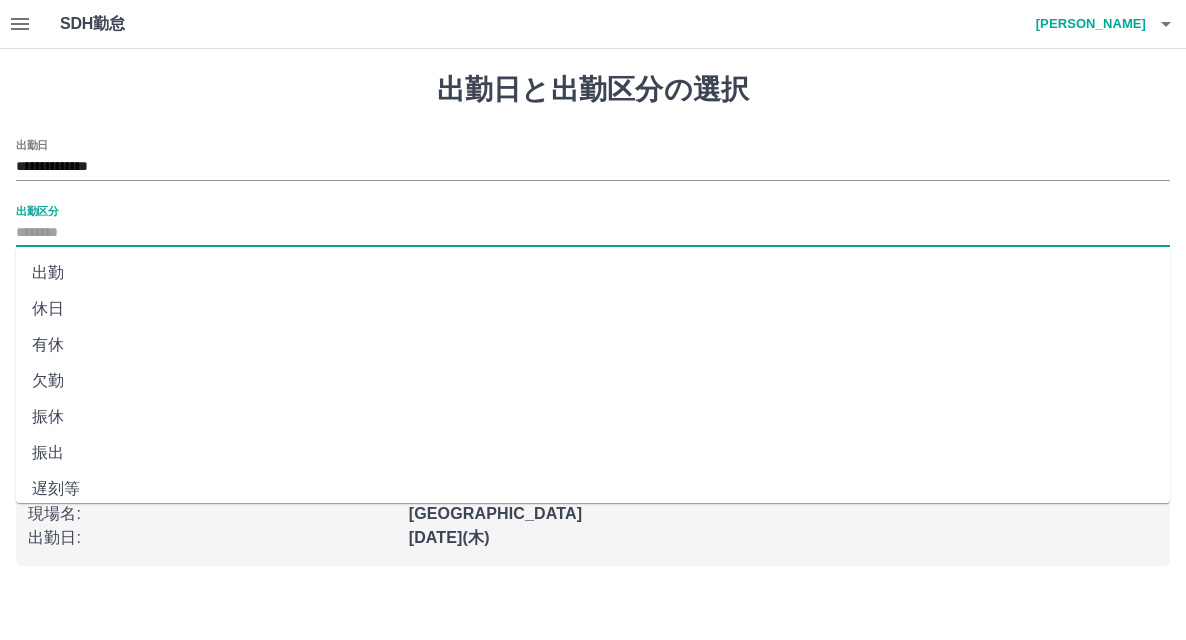 click on "有休" at bounding box center (593, 345) 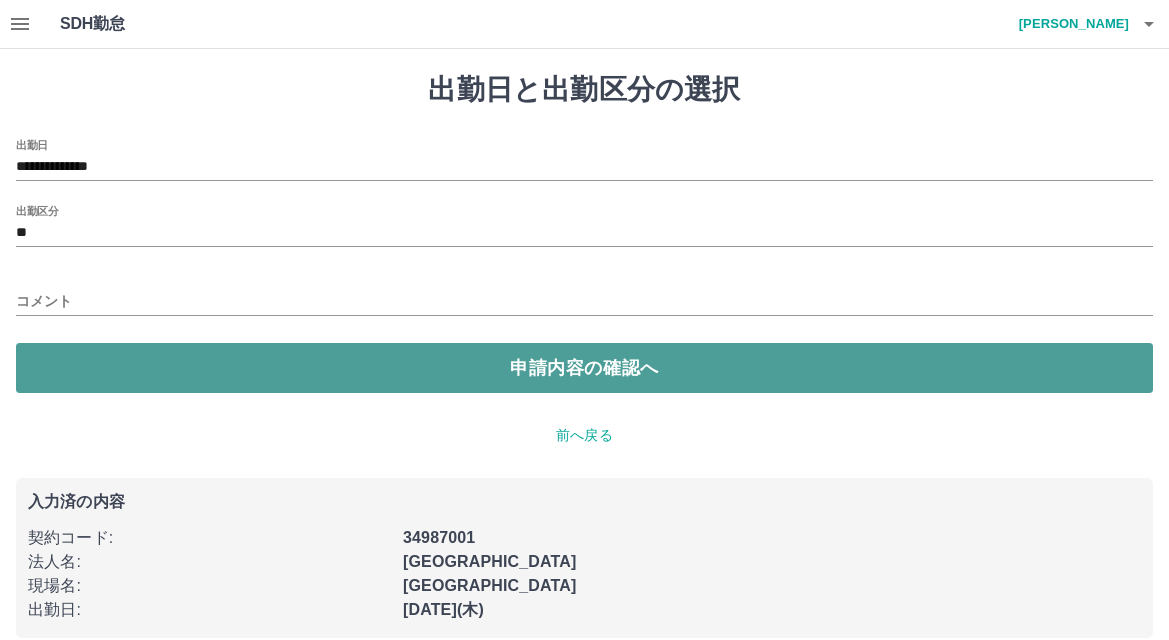 click on "申請内容の確認へ" at bounding box center [584, 368] 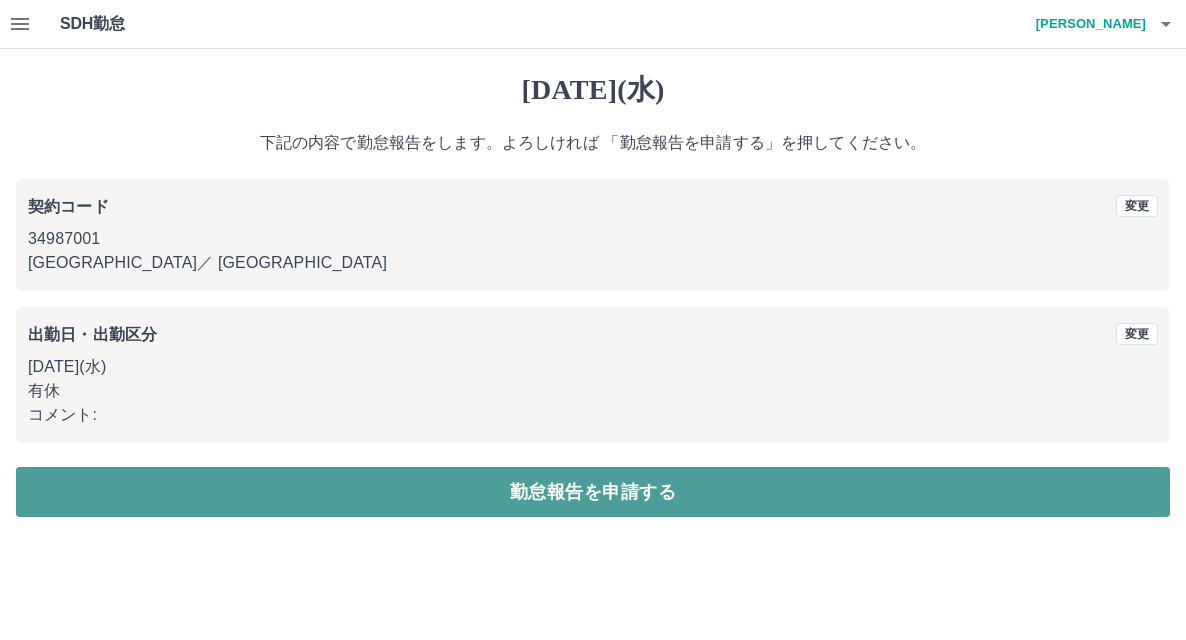 click on "勤怠報告を申請する" at bounding box center (593, 492) 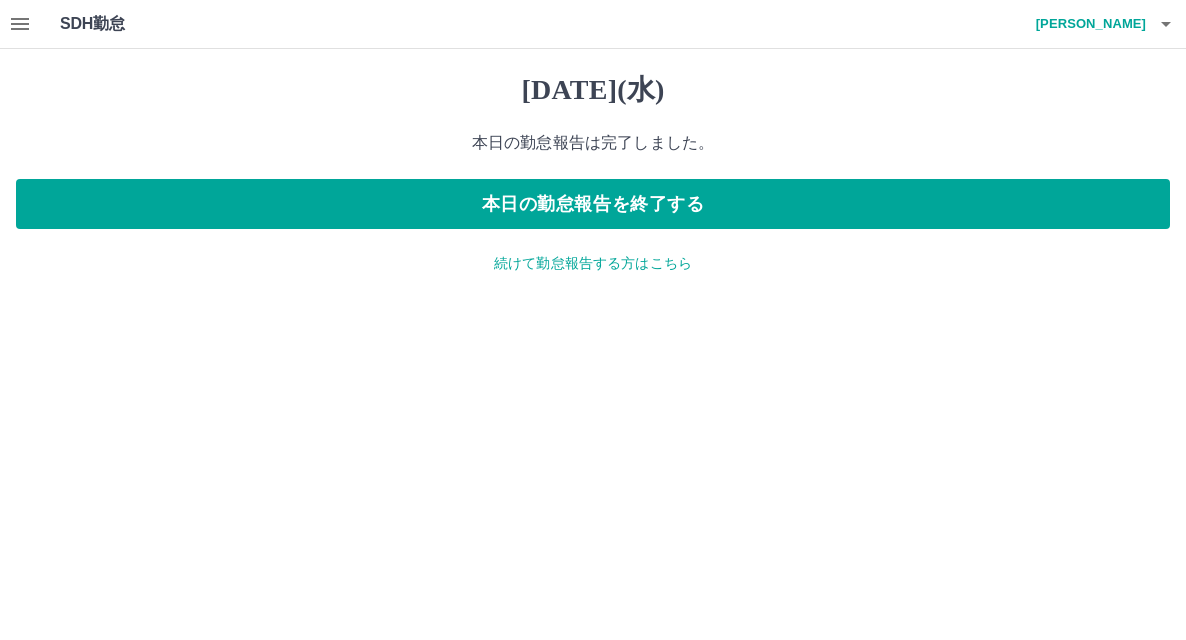 click on "続けて勤怠報告する方はこちら" at bounding box center (593, 263) 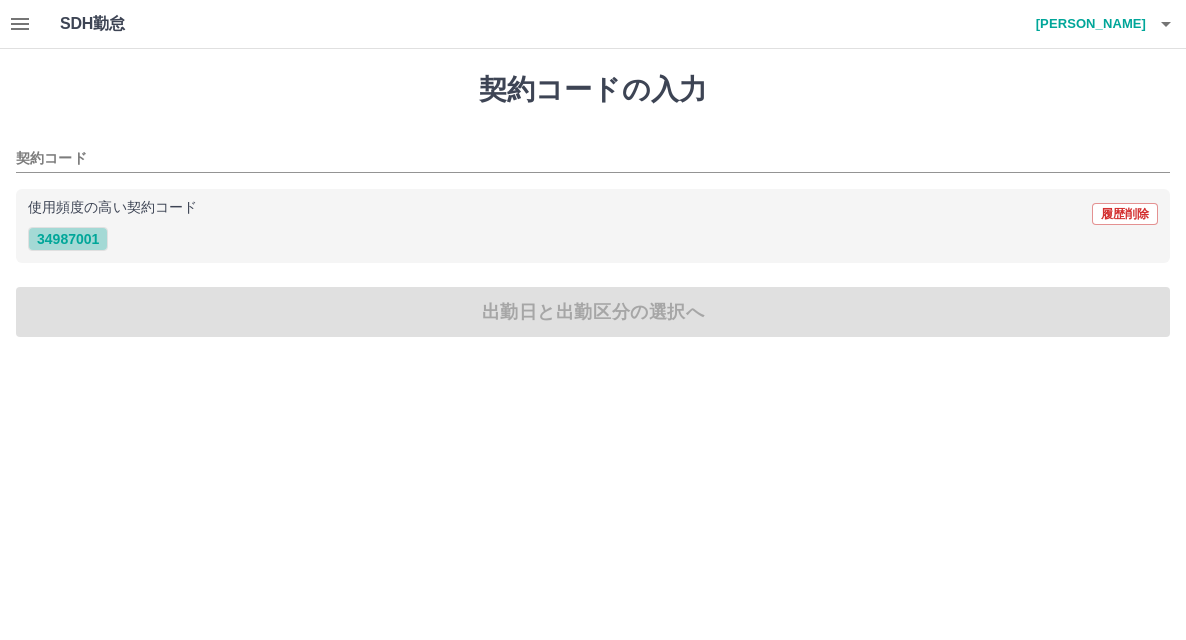 click on "34987001" at bounding box center [68, 239] 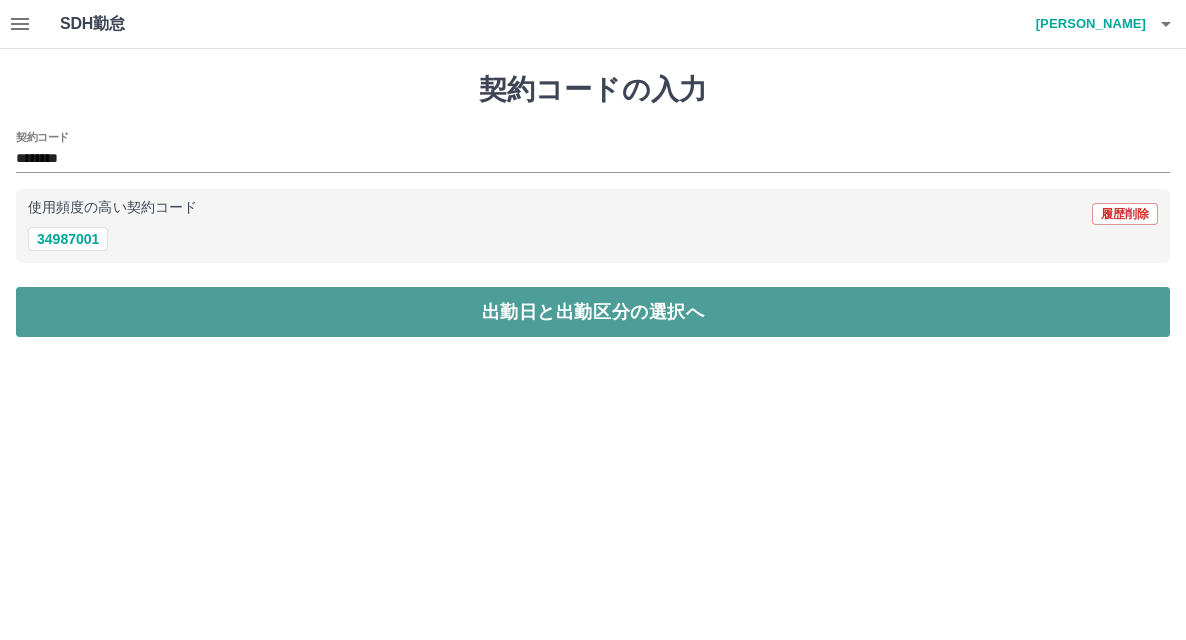 click on "出勤日と出勤区分の選択へ" at bounding box center (593, 312) 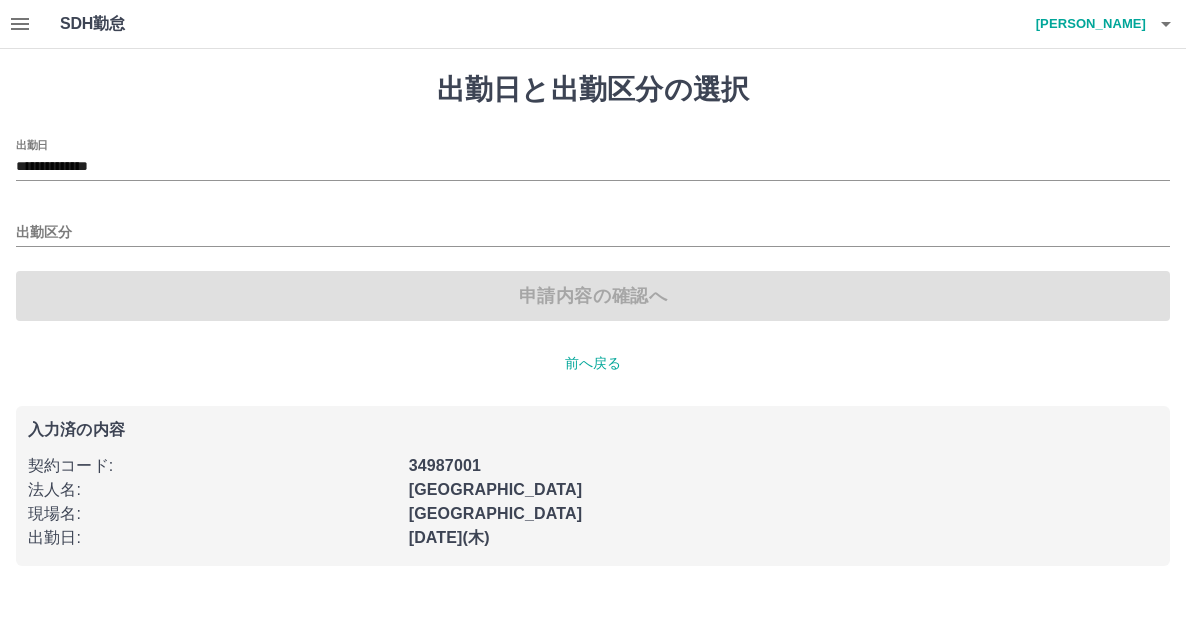 click on "出勤区分" at bounding box center (593, 226) 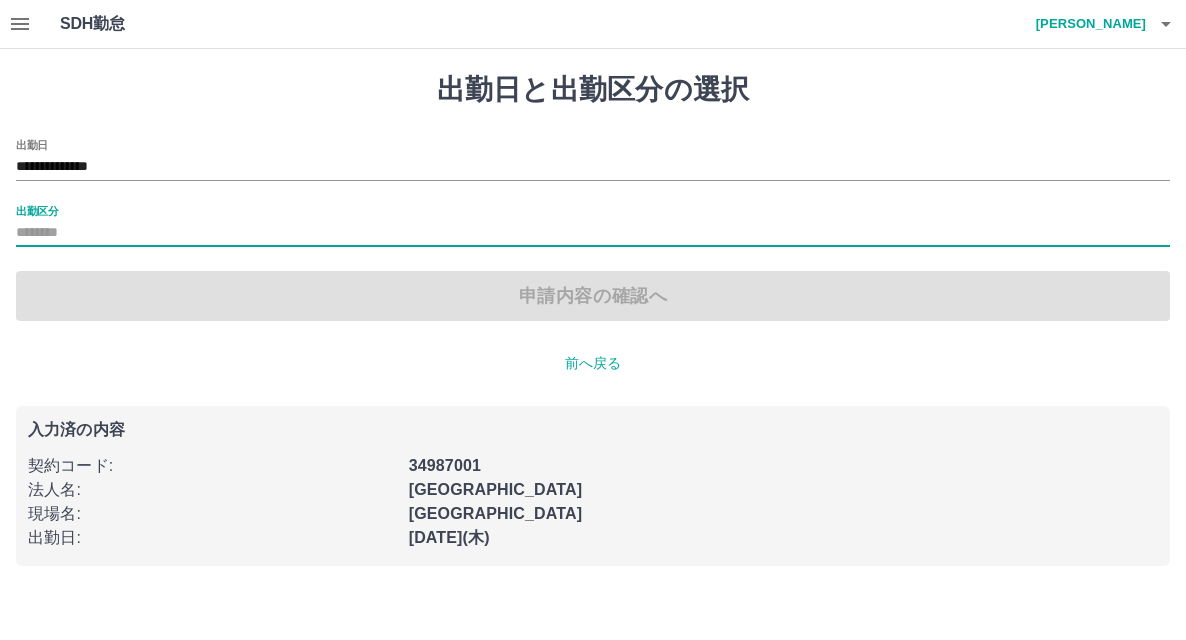 click on "出勤区分" at bounding box center [593, 233] 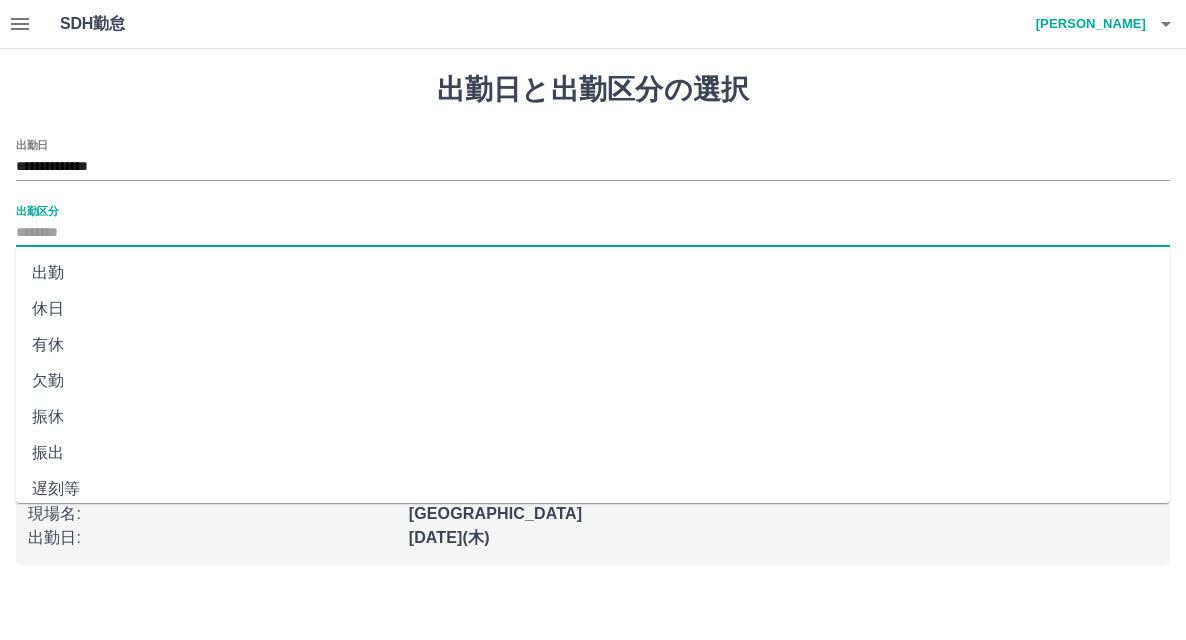 click on "出勤" at bounding box center [593, 273] 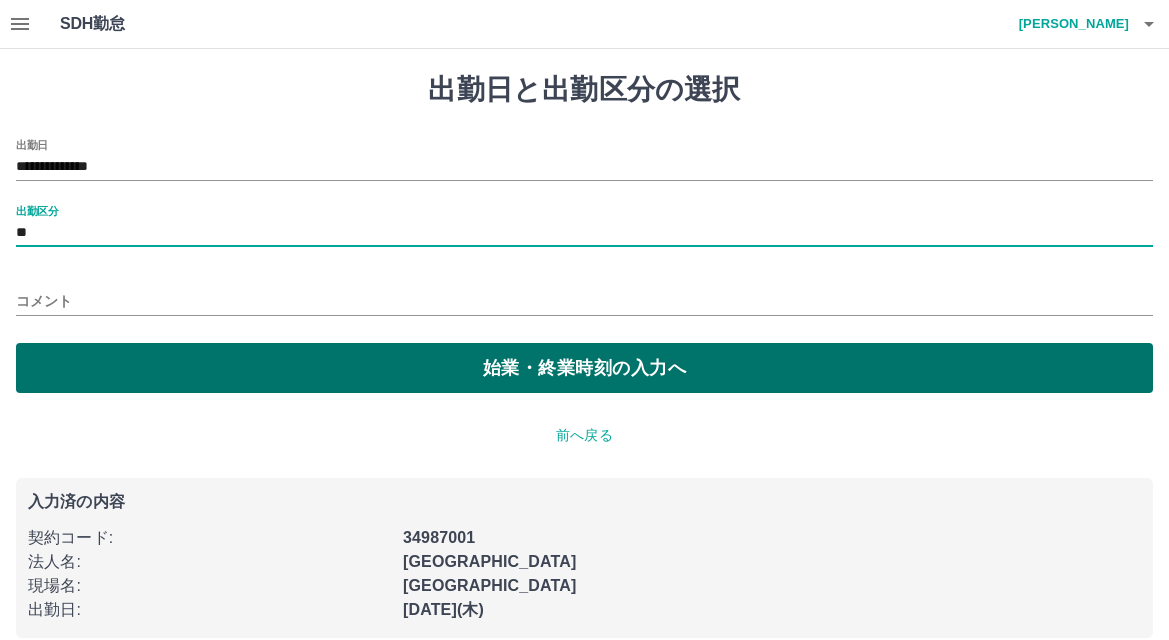 click on "始業・終業時刻の入力へ" at bounding box center (584, 368) 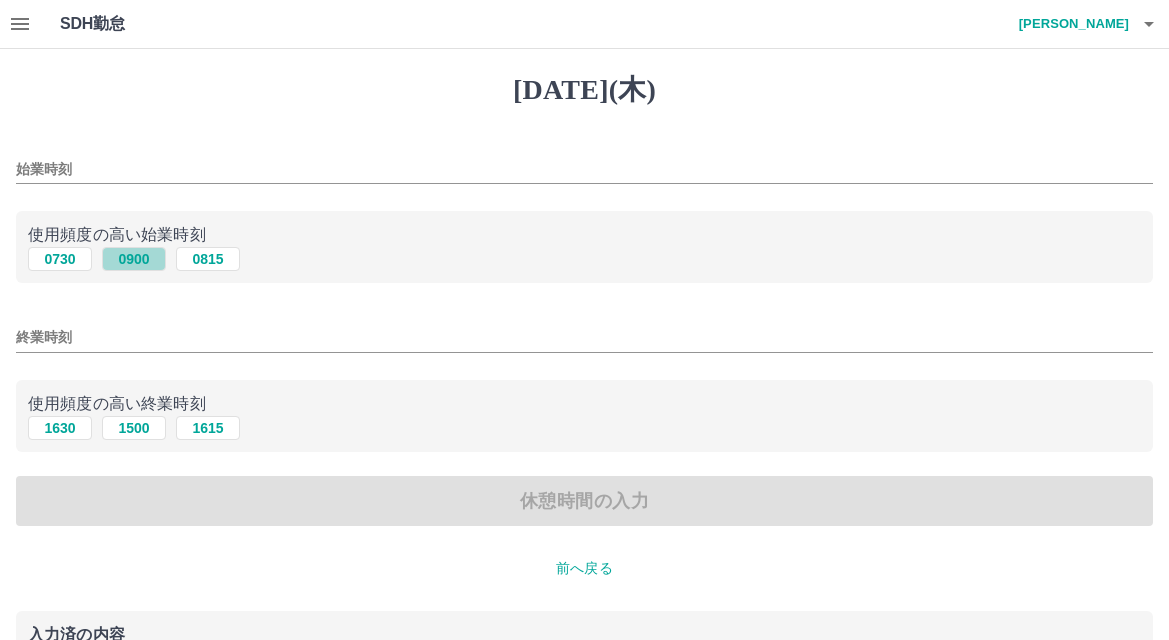 click on "0900" at bounding box center (134, 259) 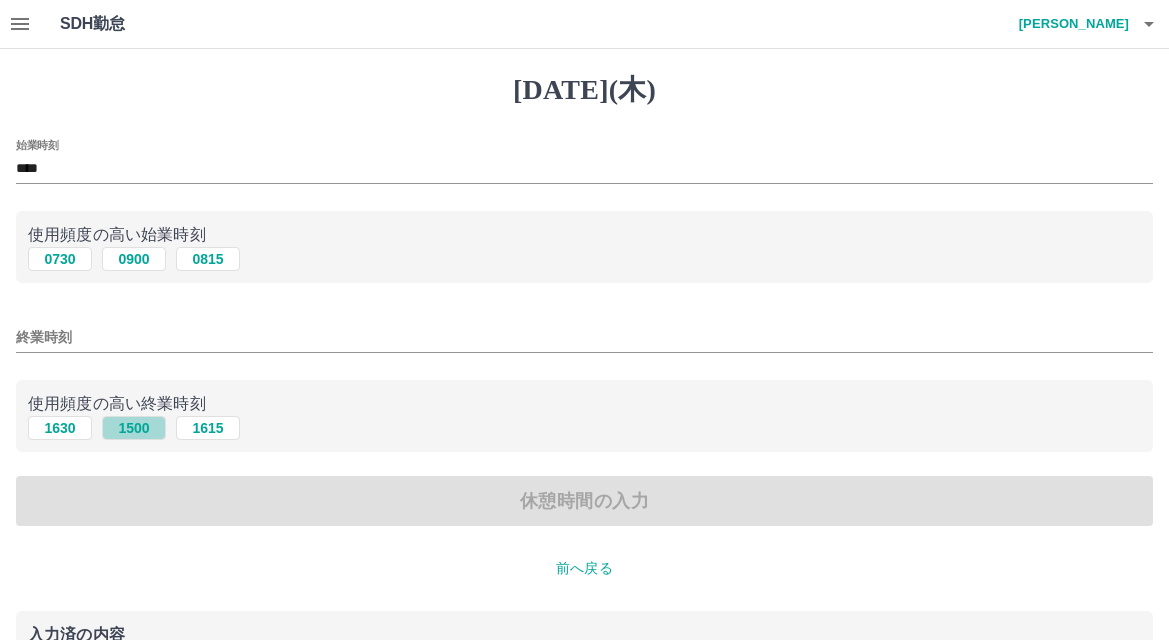click on "1500" at bounding box center [134, 428] 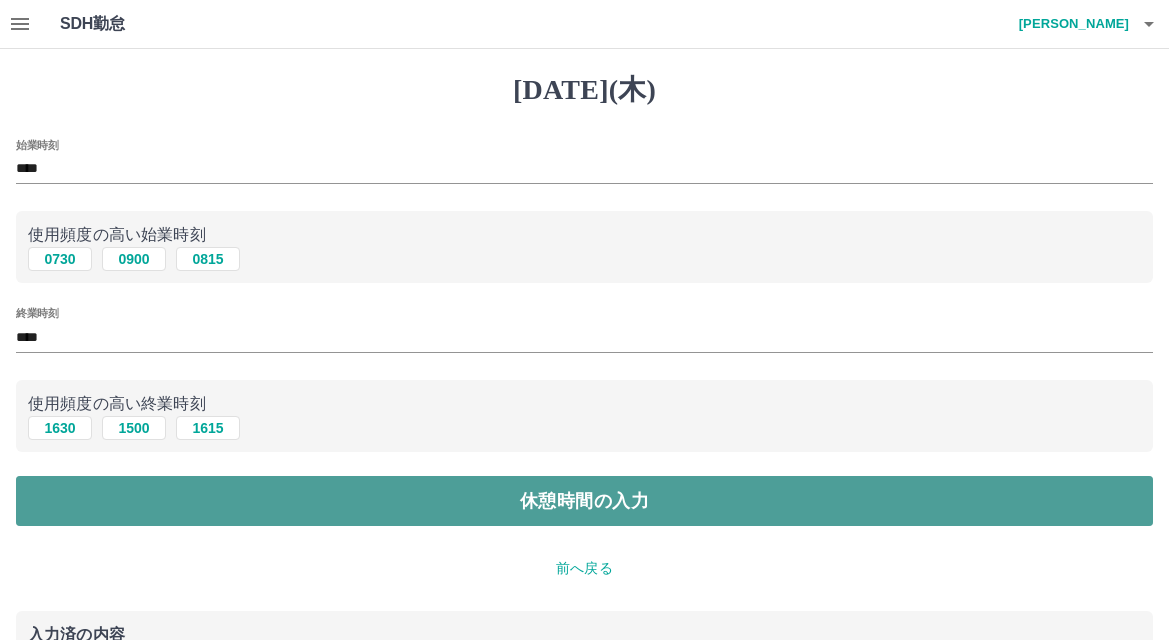 click on "休憩時間の入力" at bounding box center [584, 501] 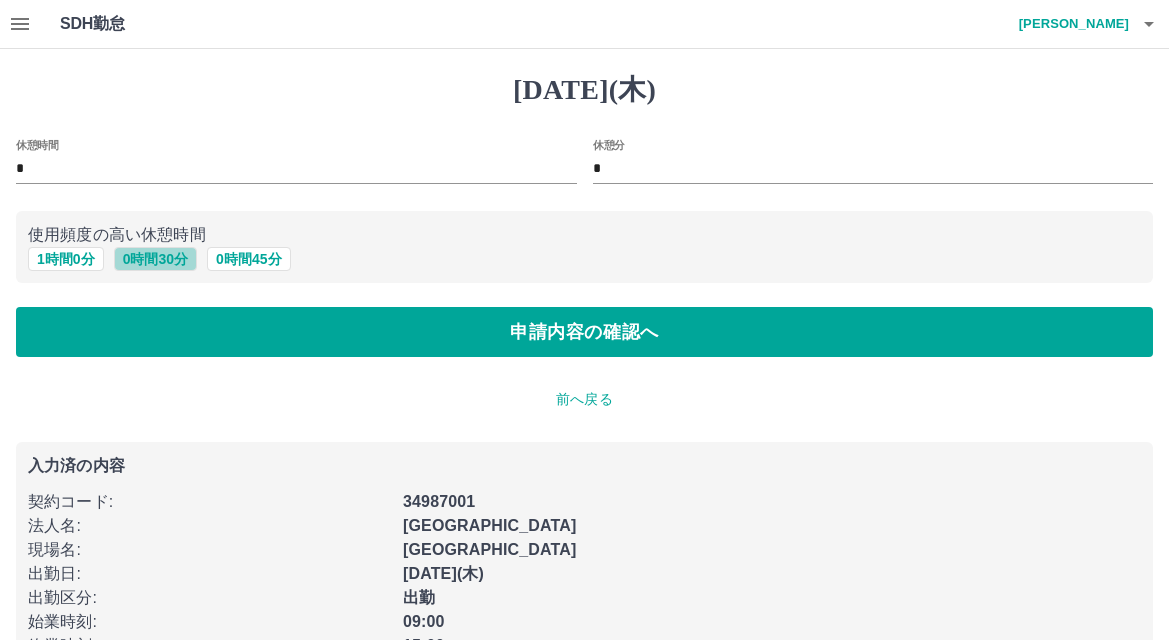 click on "0 時間 30 分" at bounding box center (155, 259) 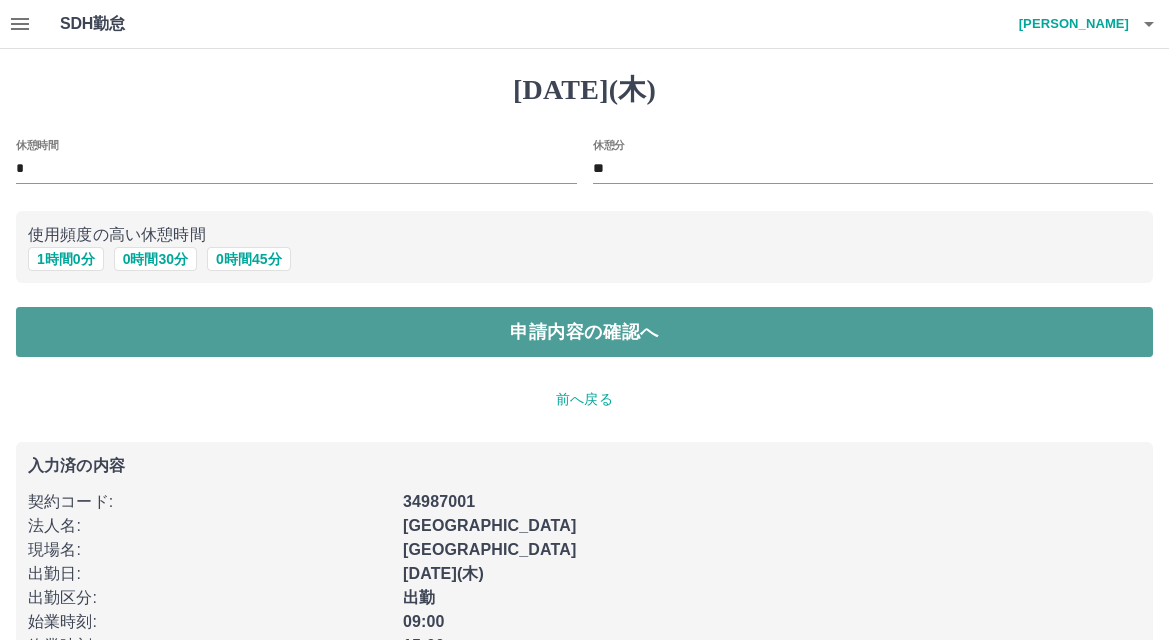 click on "申請内容の確認へ" at bounding box center (584, 332) 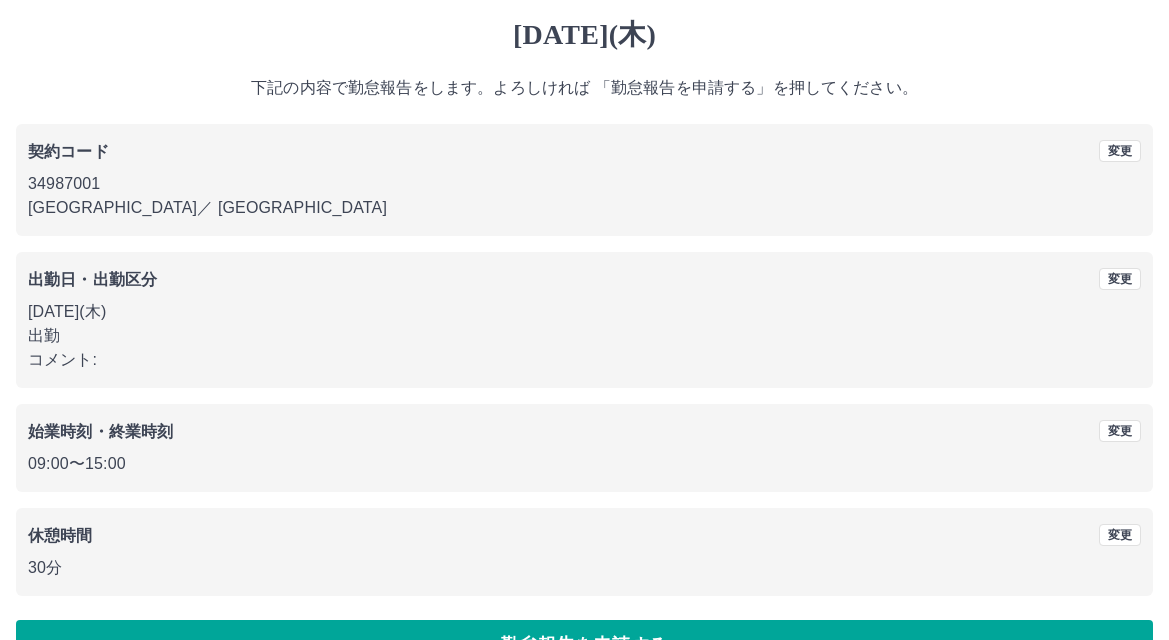 scroll, scrollTop: 109, scrollLeft: 0, axis: vertical 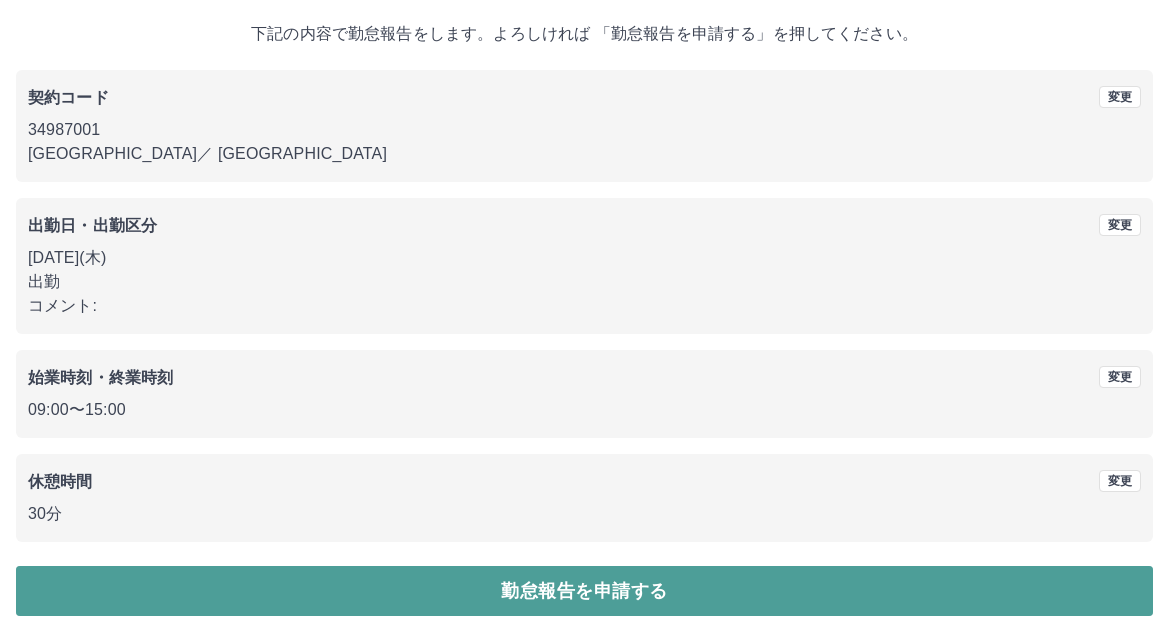 drag, startPoint x: 213, startPoint y: 596, endPoint x: 200, endPoint y: 583, distance: 18.384777 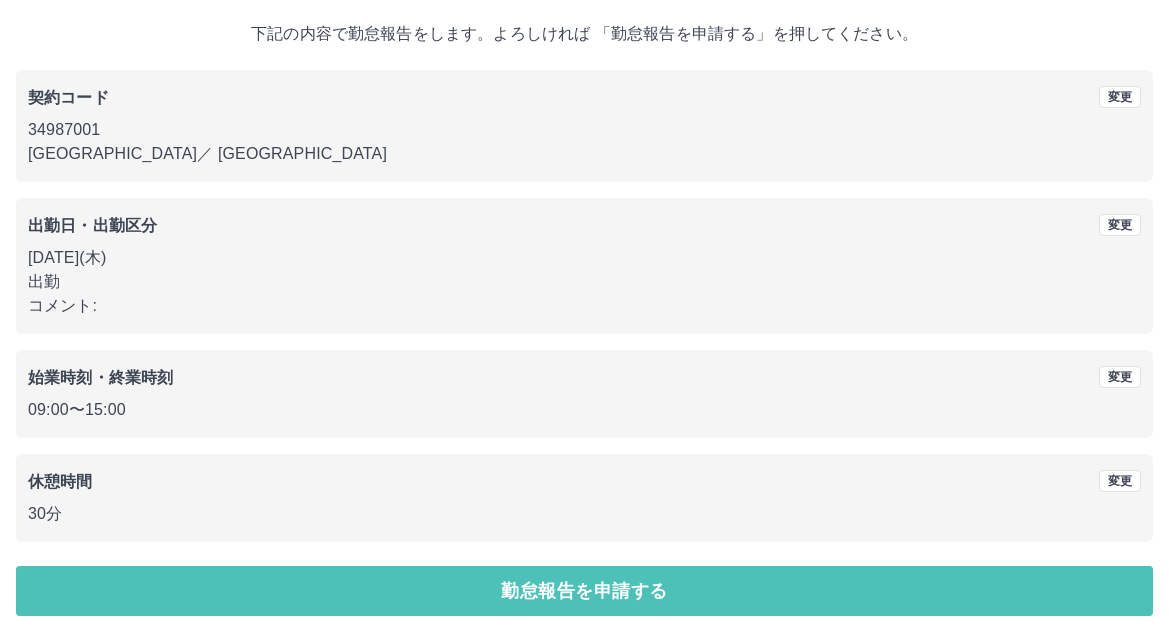 click on "勤怠報告を申請する" at bounding box center [584, 591] 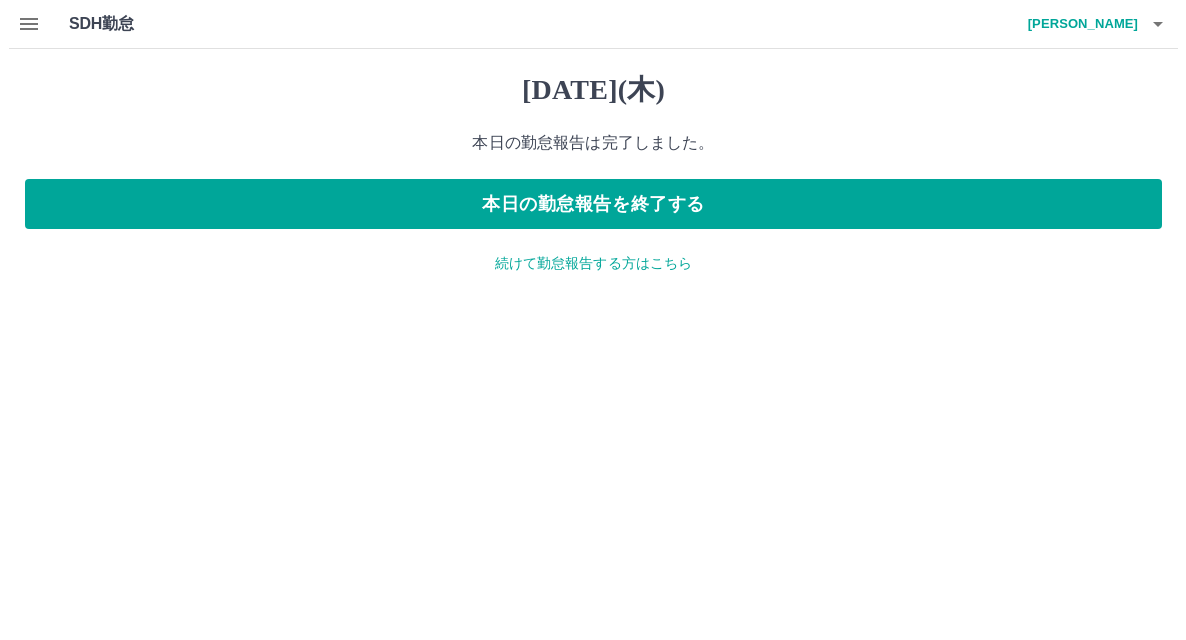 scroll, scrollTop: 0, scrollLeft: 0, axis: both 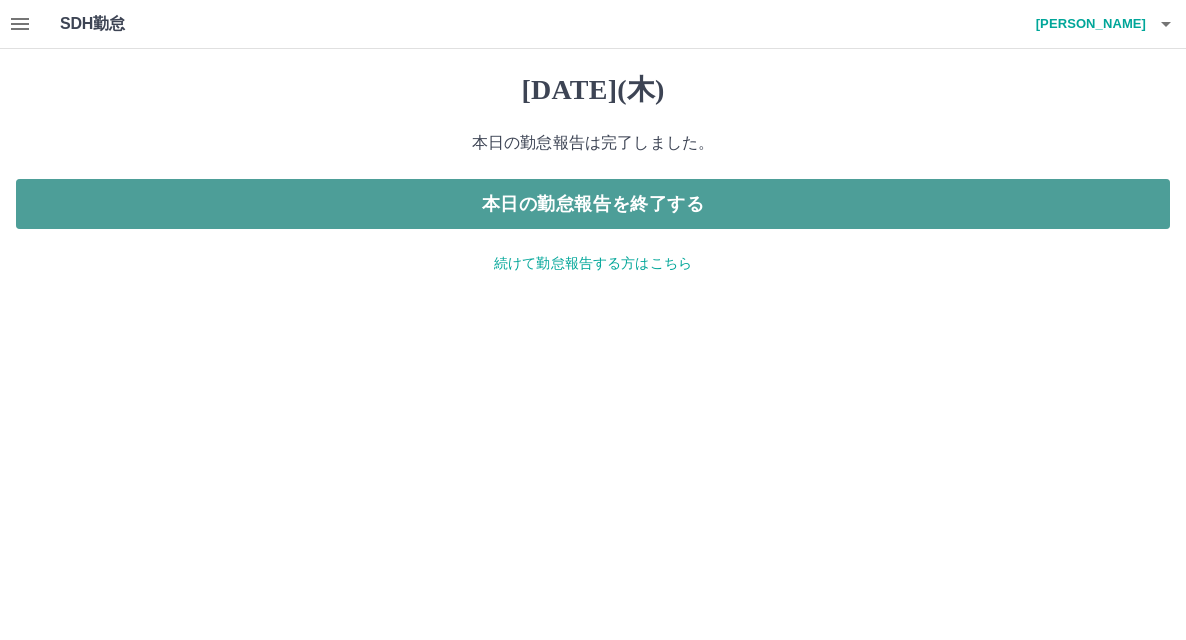 click on "本日の勤怠報告を終了する" at bounding box center (593, 204) 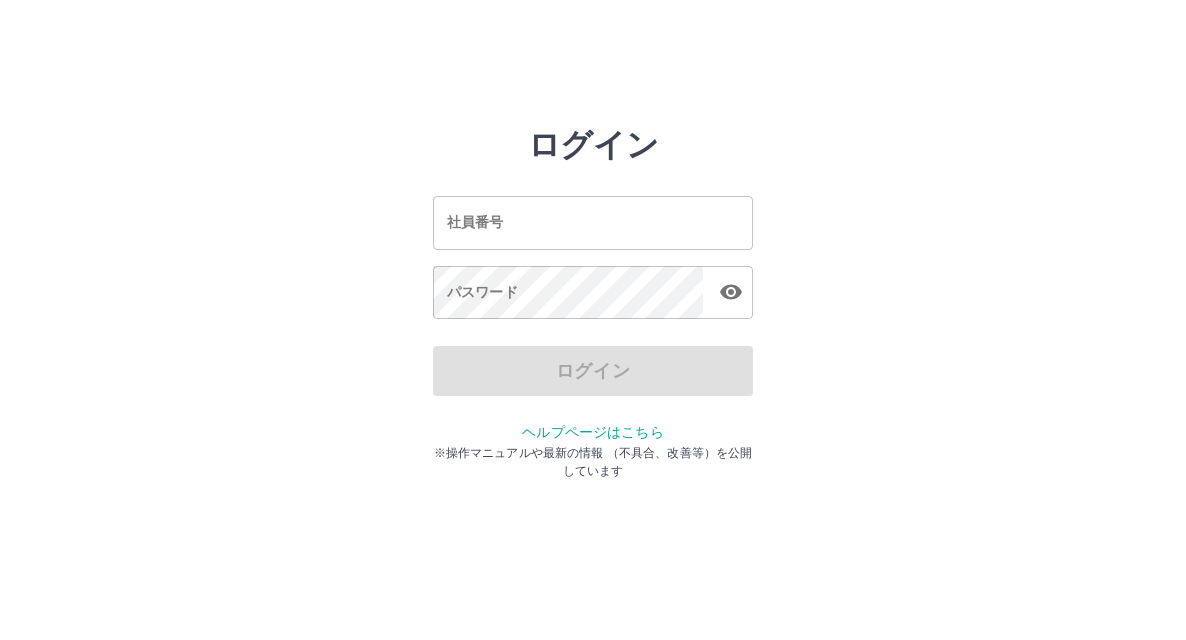 scroll, scrollTop: 0, scrollLeft: 0, axis: both 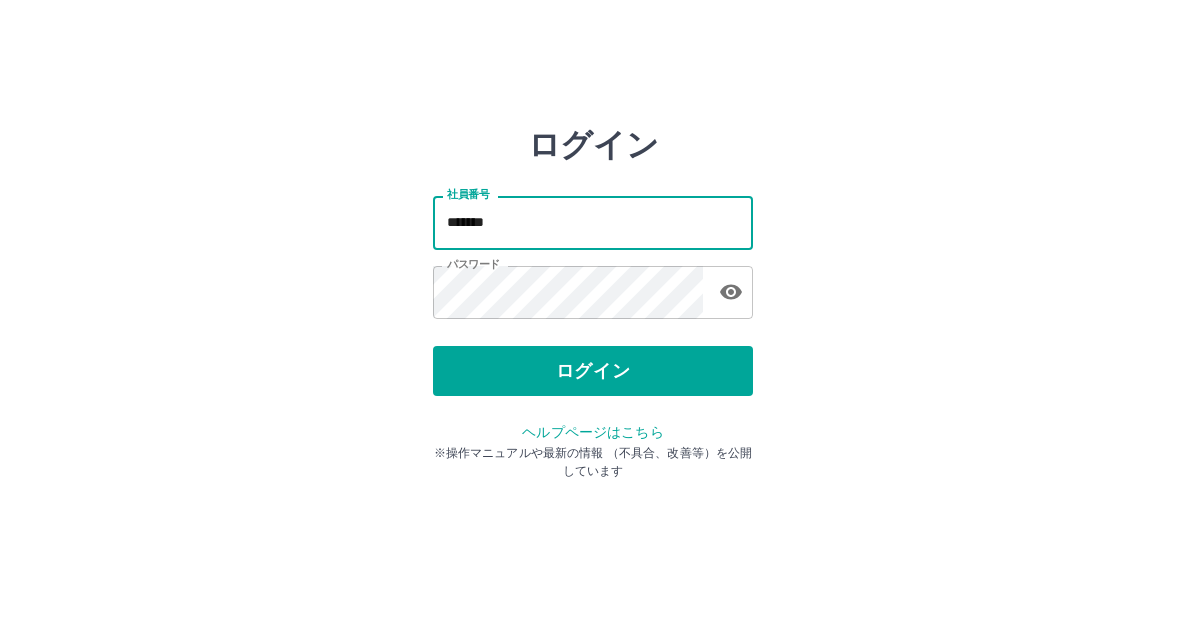 click on "*******" at bounding box center (593, 222) 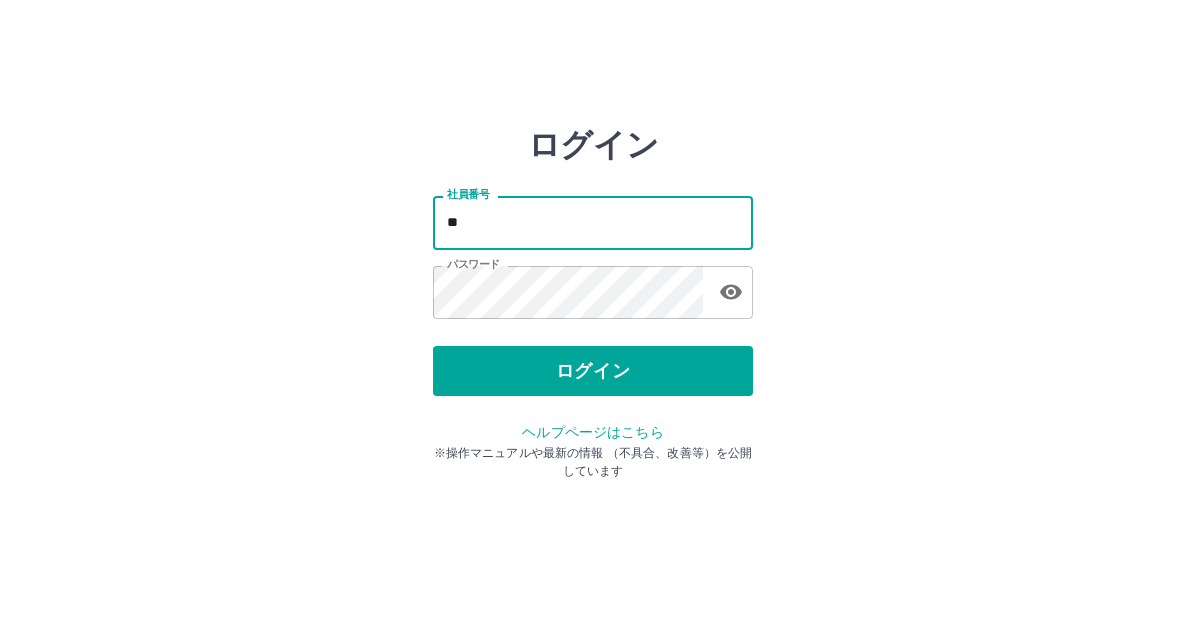 type on "*" 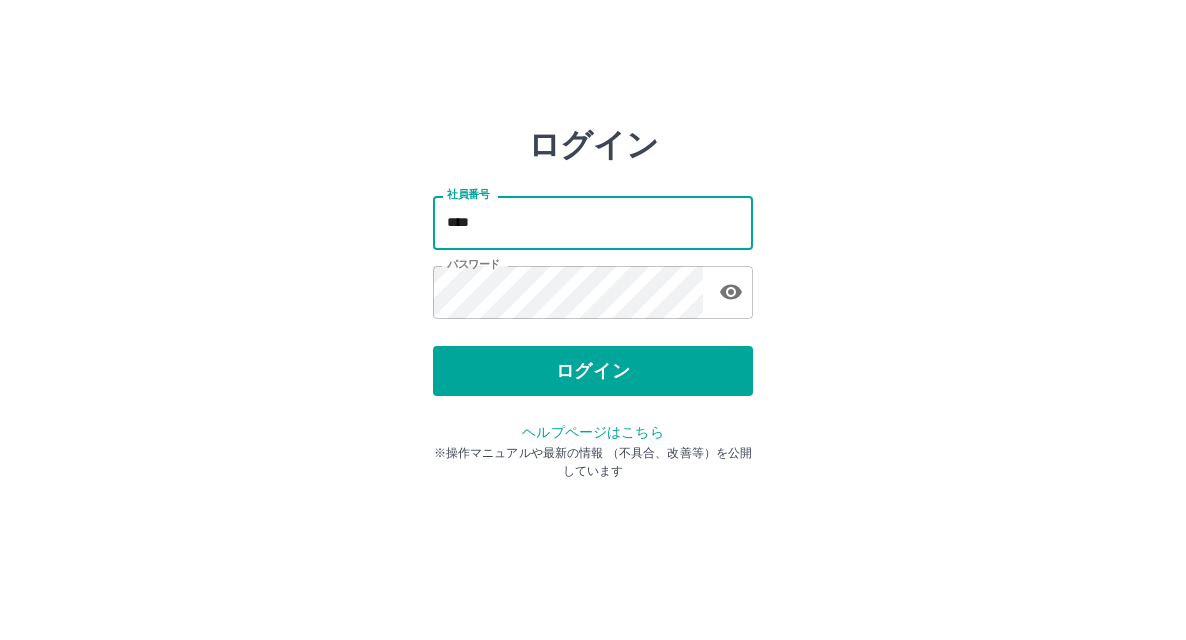 type on "*******" 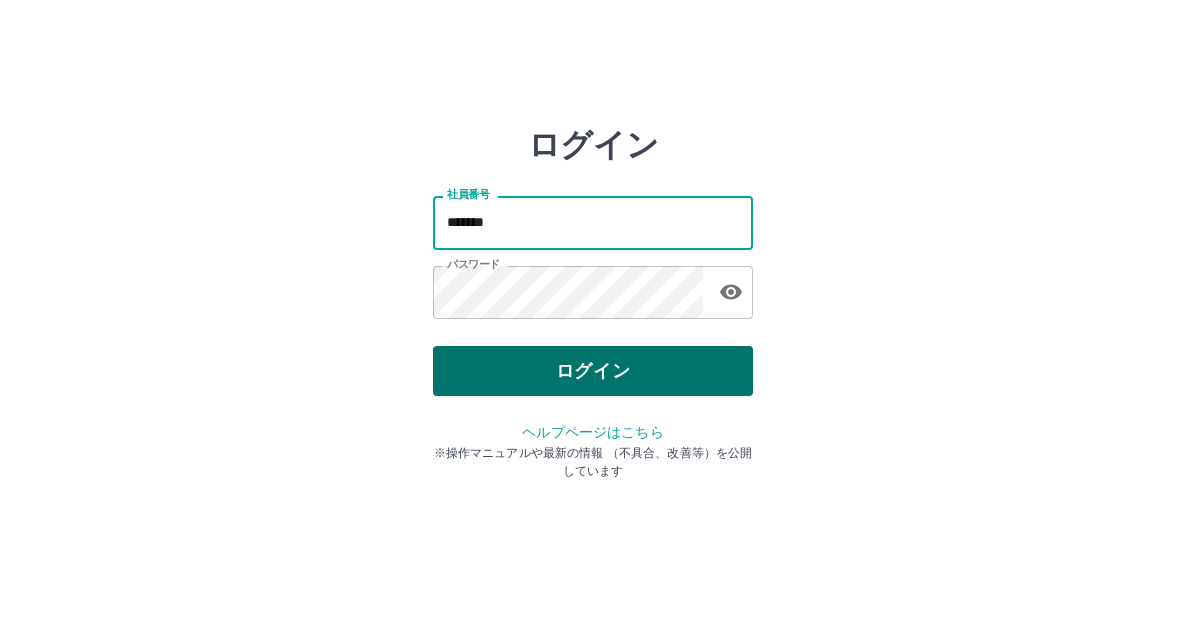 click on "ログイン" at bounding box center [593, 371] 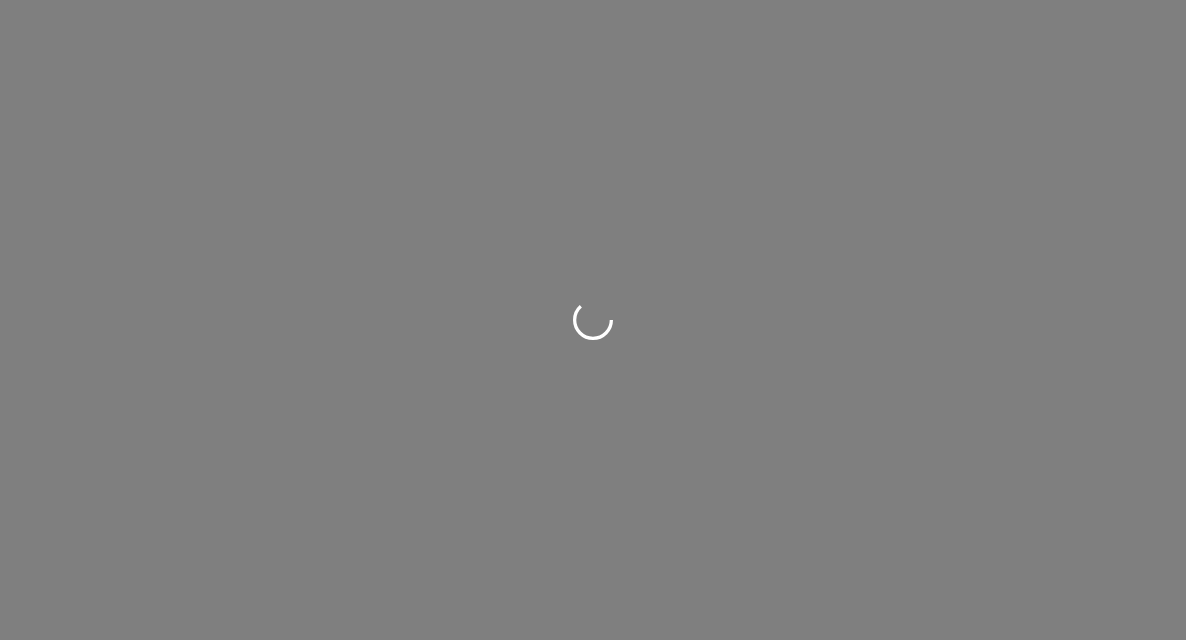 scroll, scrollTop: 0, scrollLeft: 0, axis: both 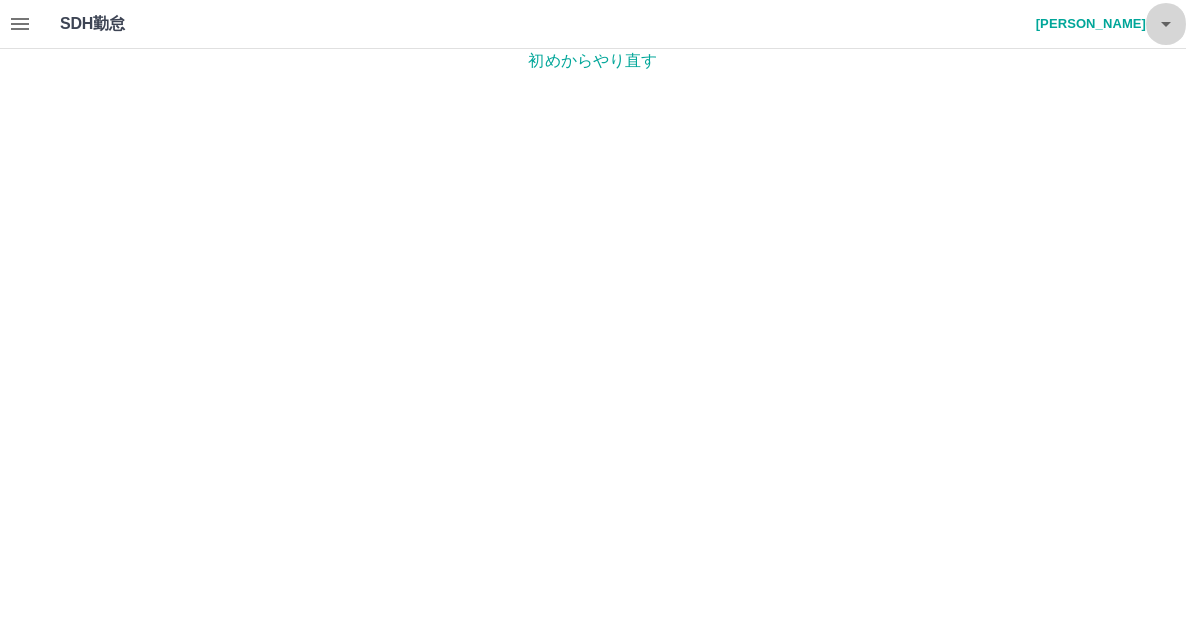 click 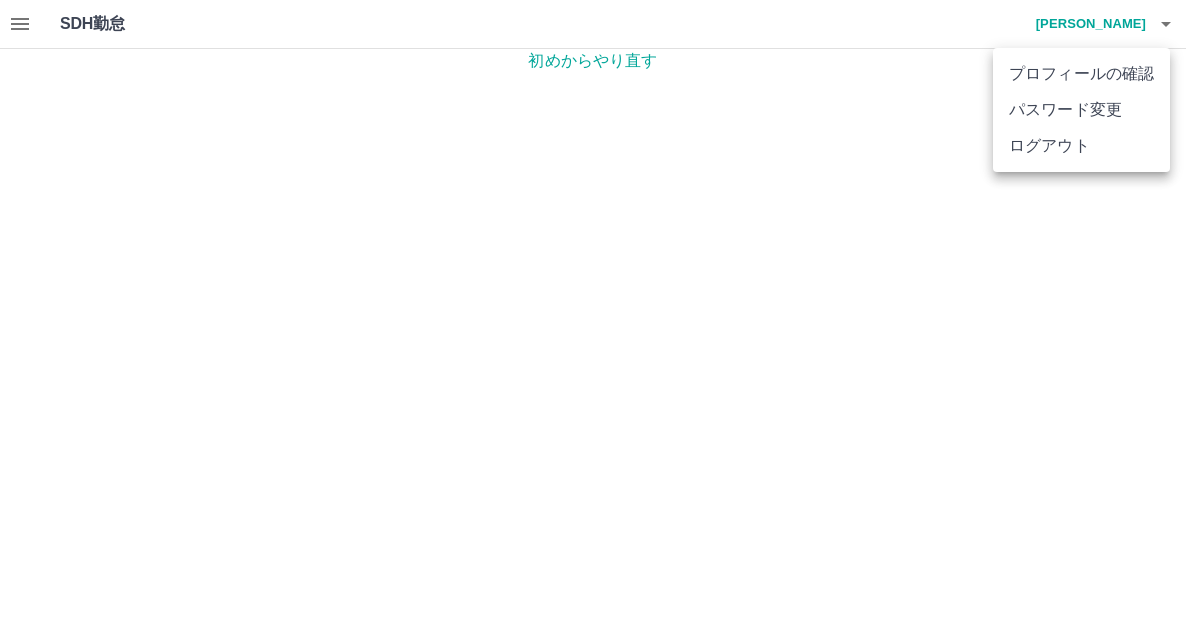 click at bounding box center (593, 320) 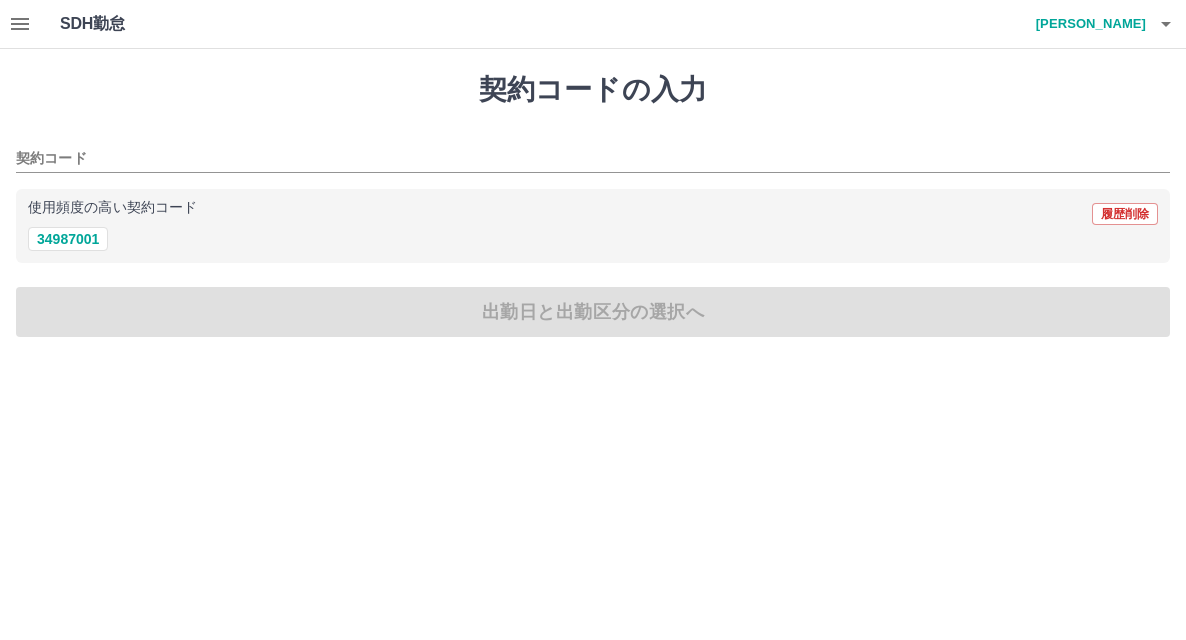 click on "SDH勤怠 佐々木　典子 契約コードの入力 契約コード 使用頻度の高い契約コード 履歴削除 34987001 出勤日と出勤区分の選択へ SDH勤怠" at bounding box center (593, 180) 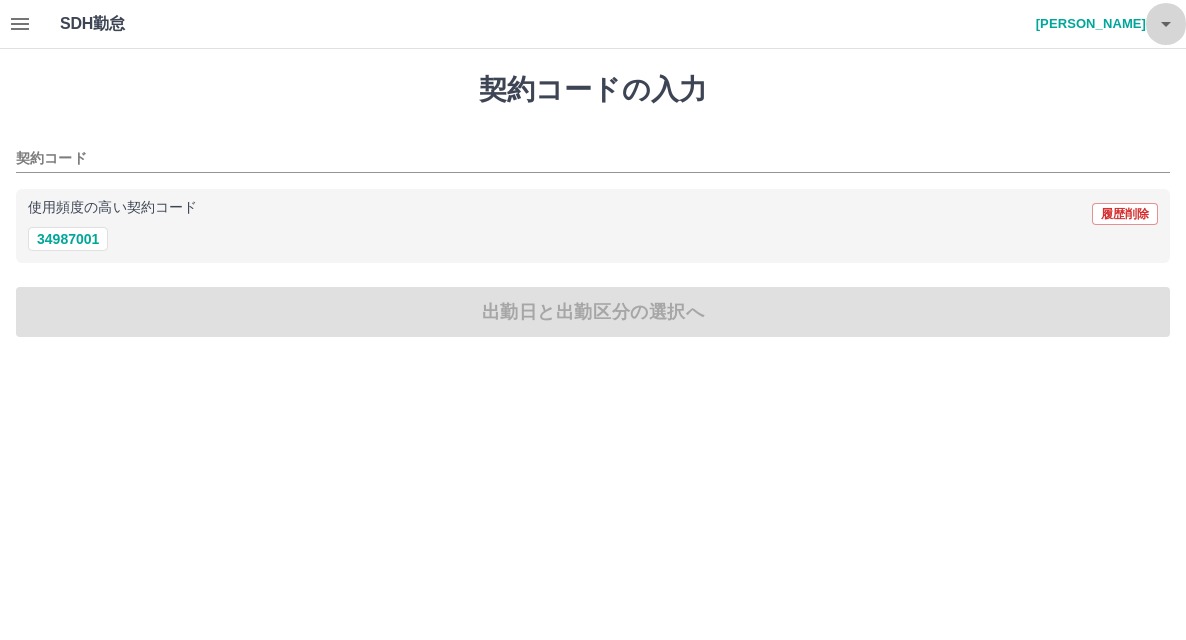 click 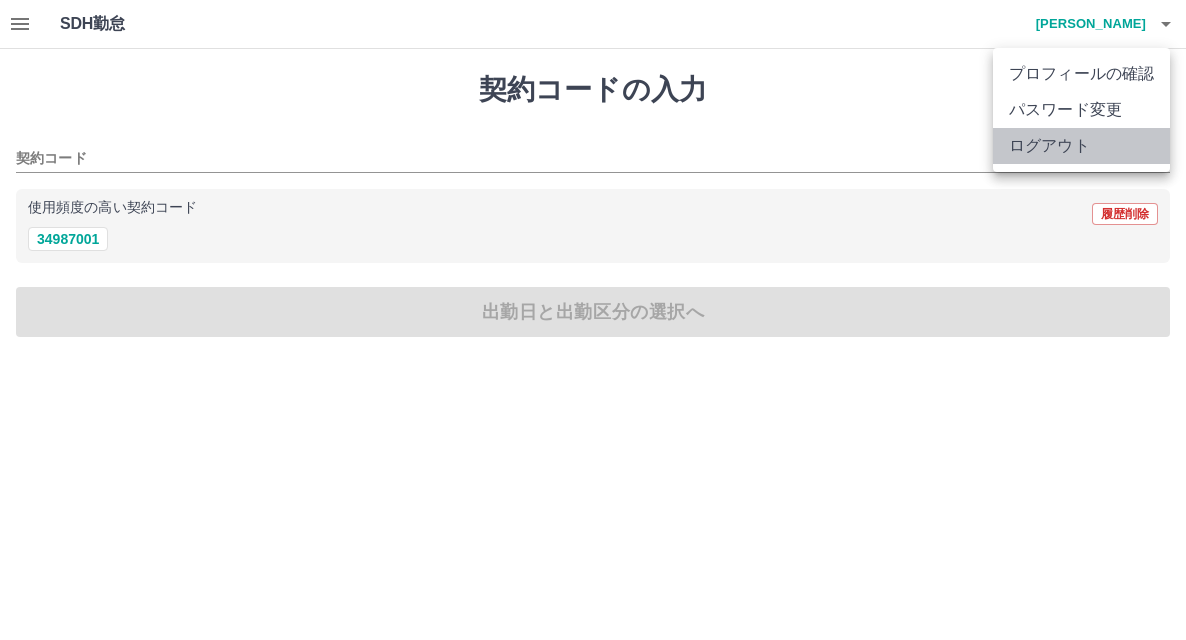 click on "ログアウト" at bounding box center [1081, 146] 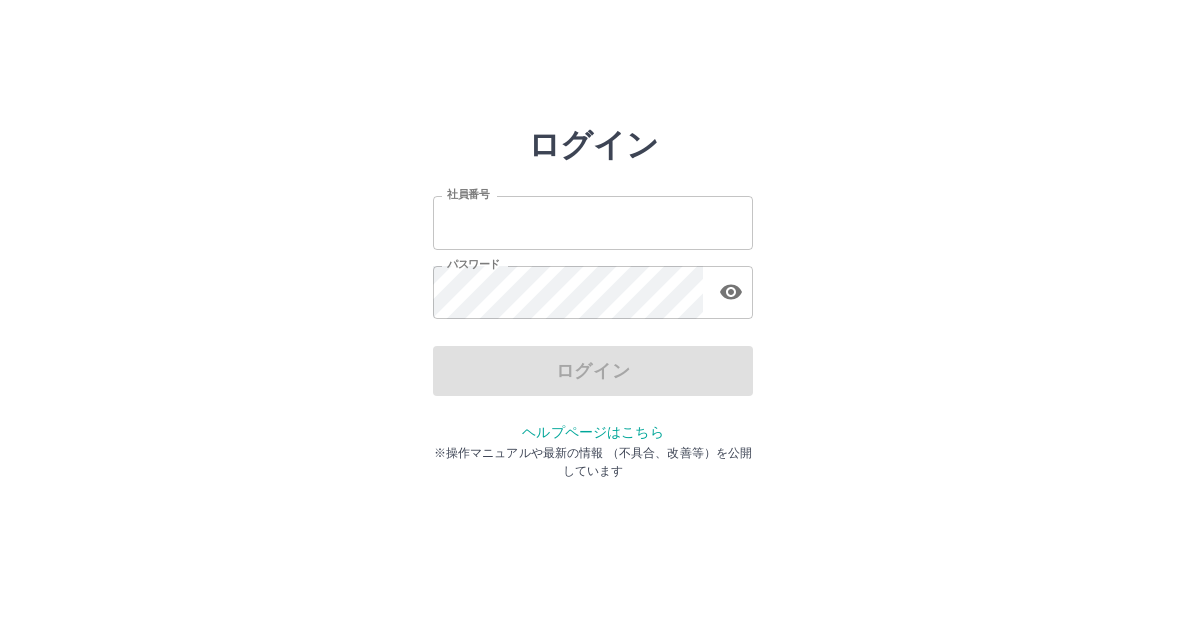 scroll, scrollTop: 0, scrollLeft: 0, axis: both 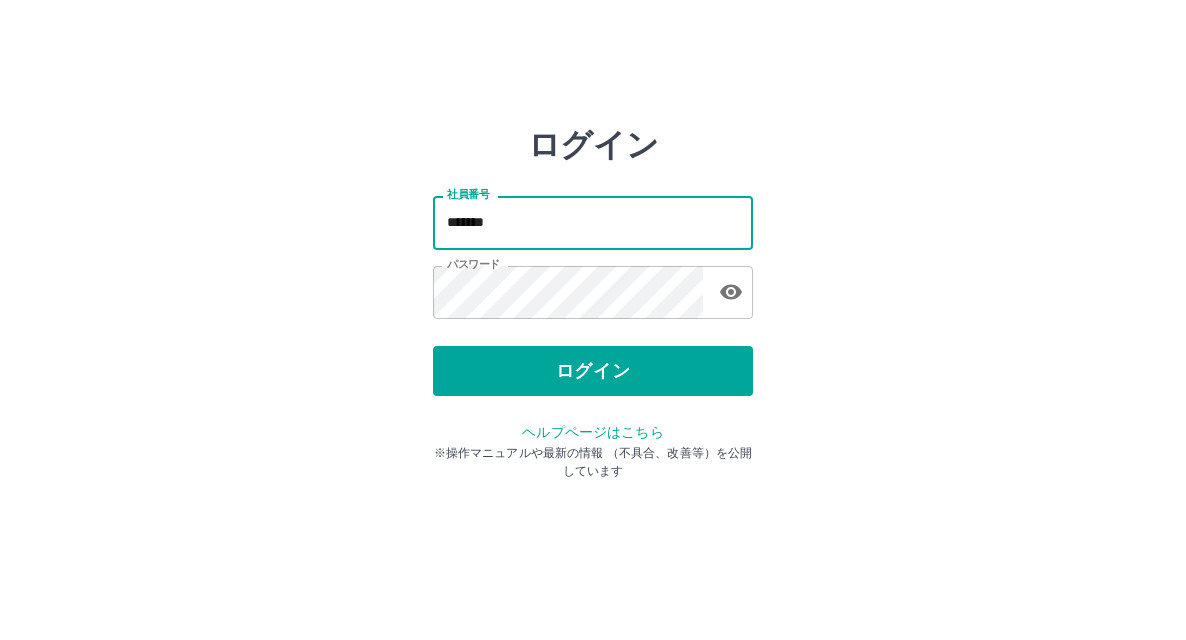 click on "*******" at bounding box center (593, 222) 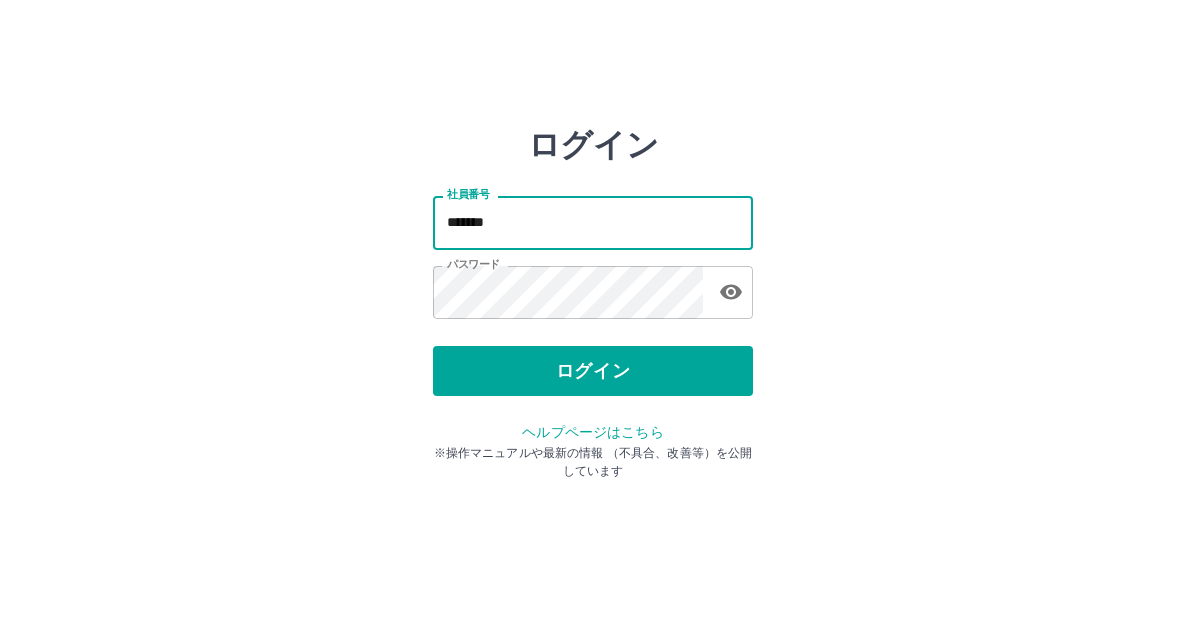 type on "*******" 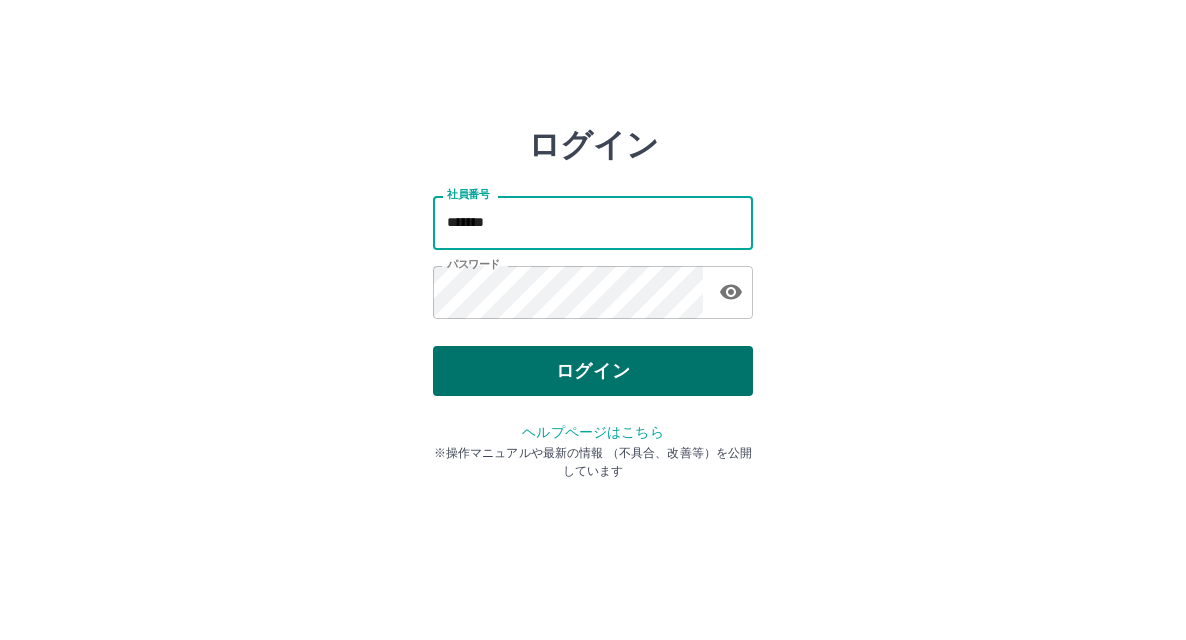 click on "ログイン" at bounding box center [593, 371] 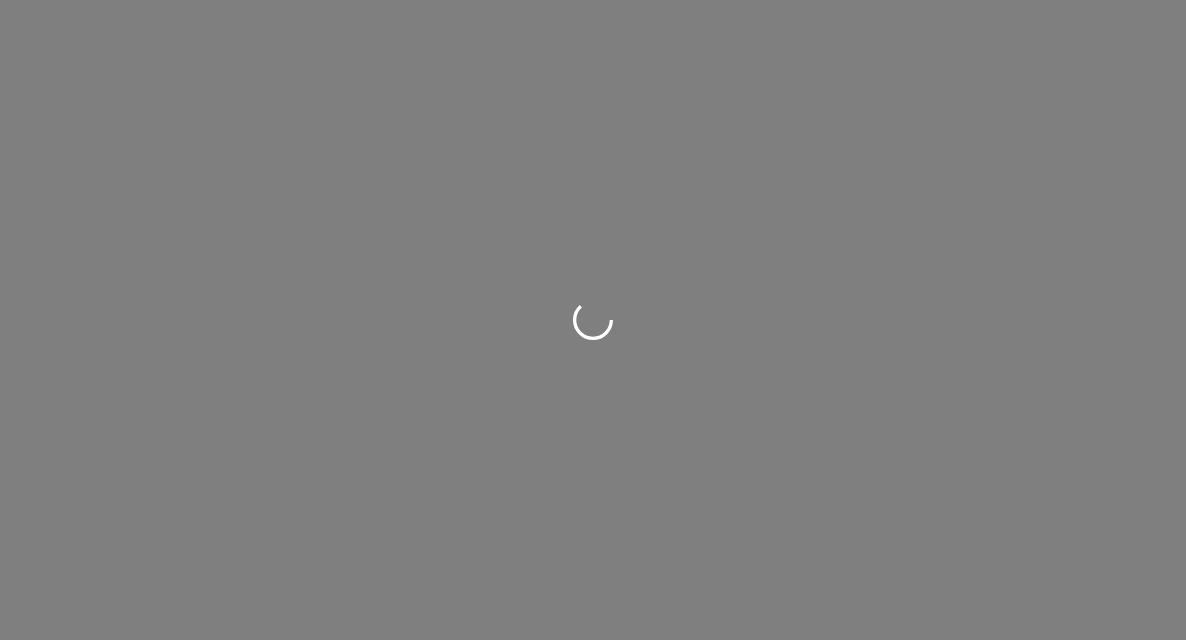 scroll, scrollTop: 0, scrollLeft: 0, axis: both 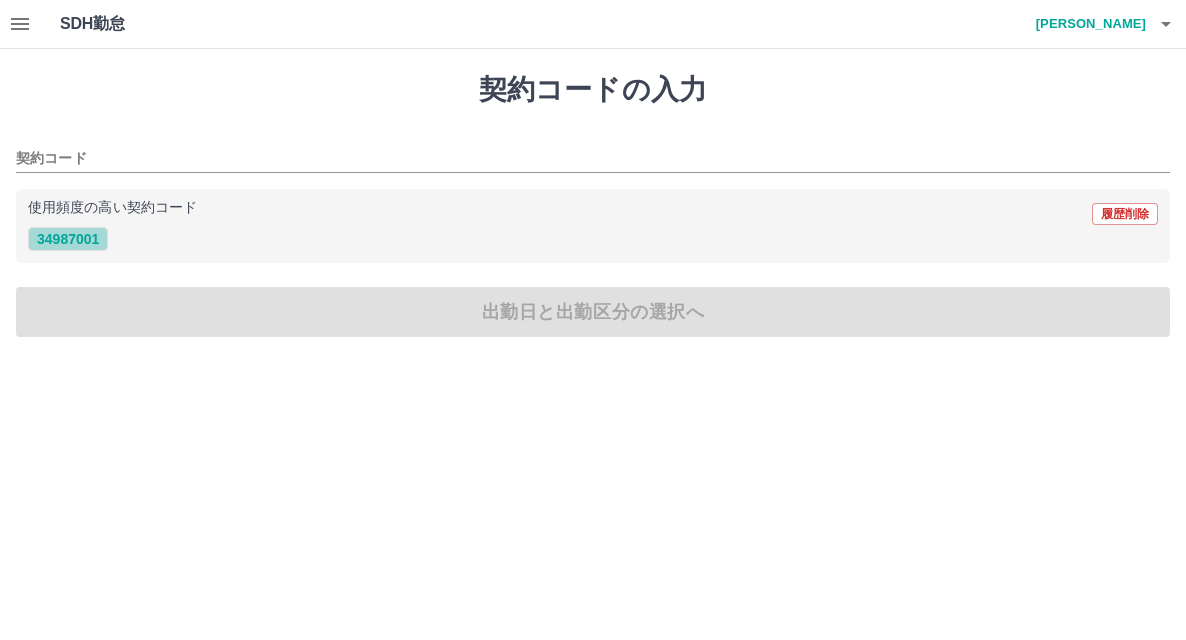 click on "34987001" at bounding box center [68, 239] 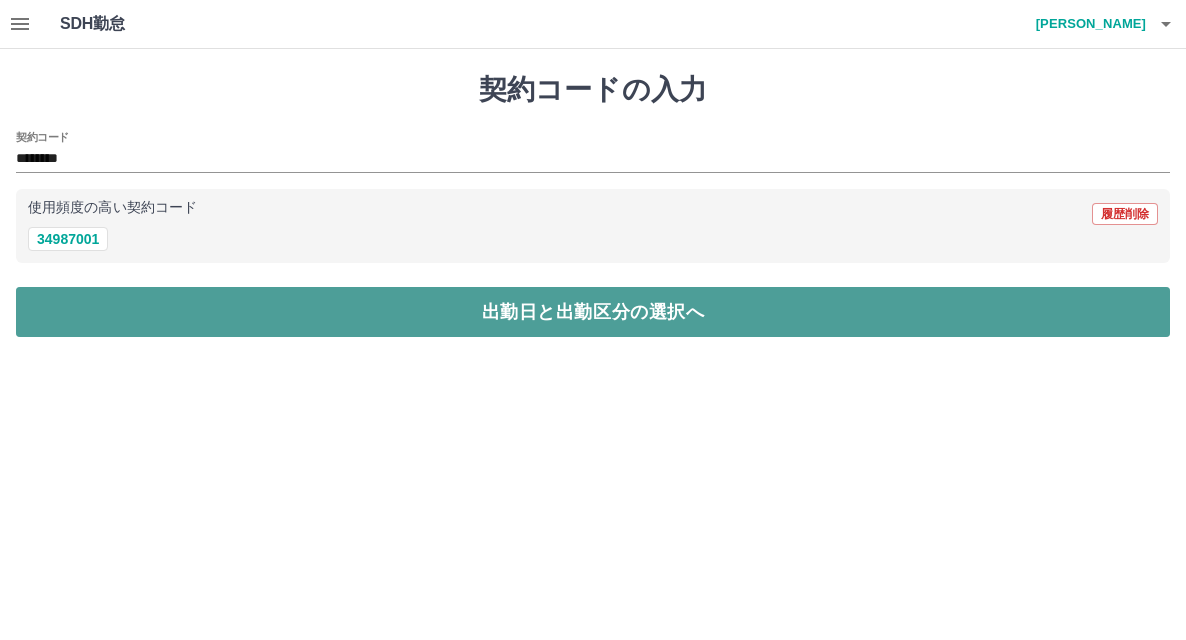 click on "出勤日と出勤区分の選択へ" at bounding box center [593, 312] 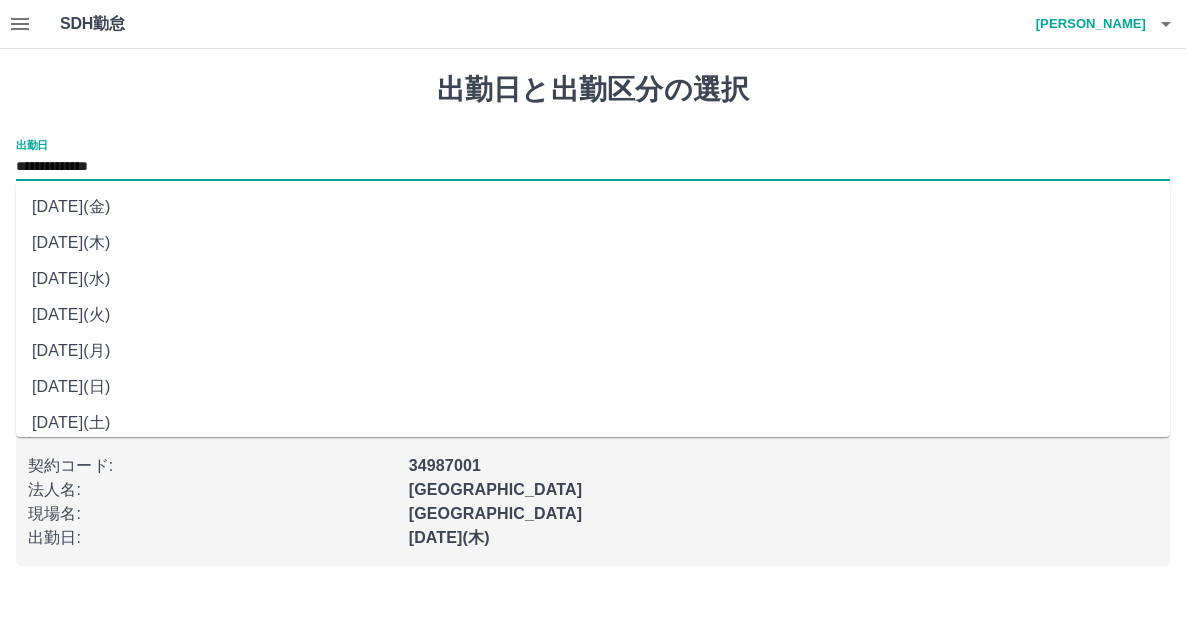 click on "**********" at bounding box center [593, 167] 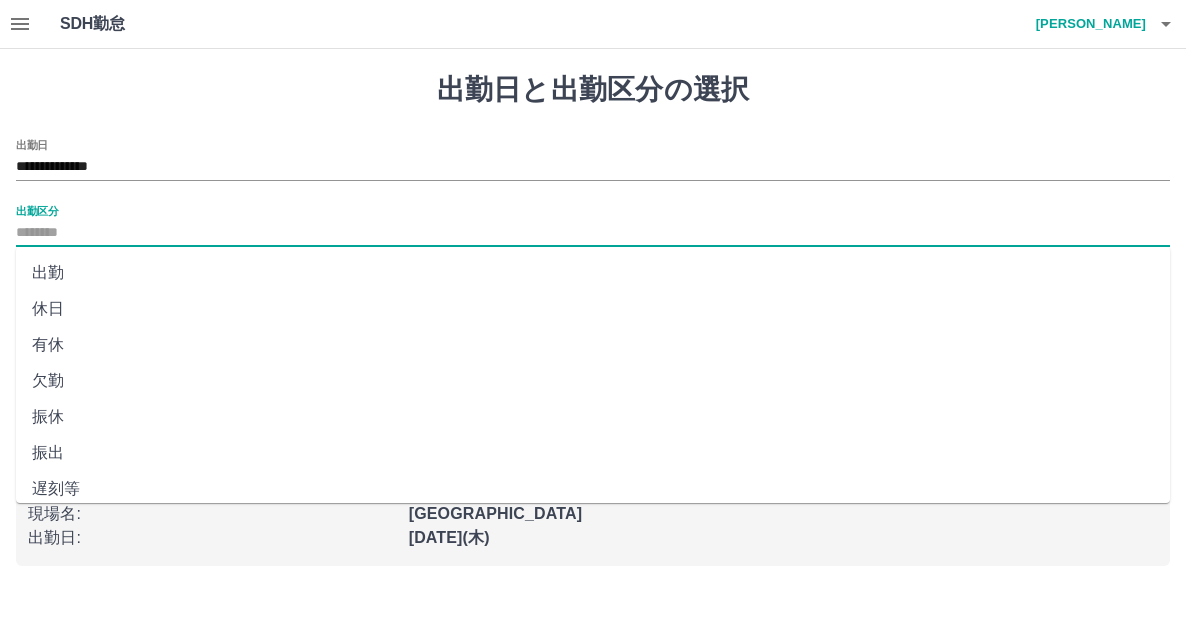 click on "出勤区分" at bounding box center (593, 233) 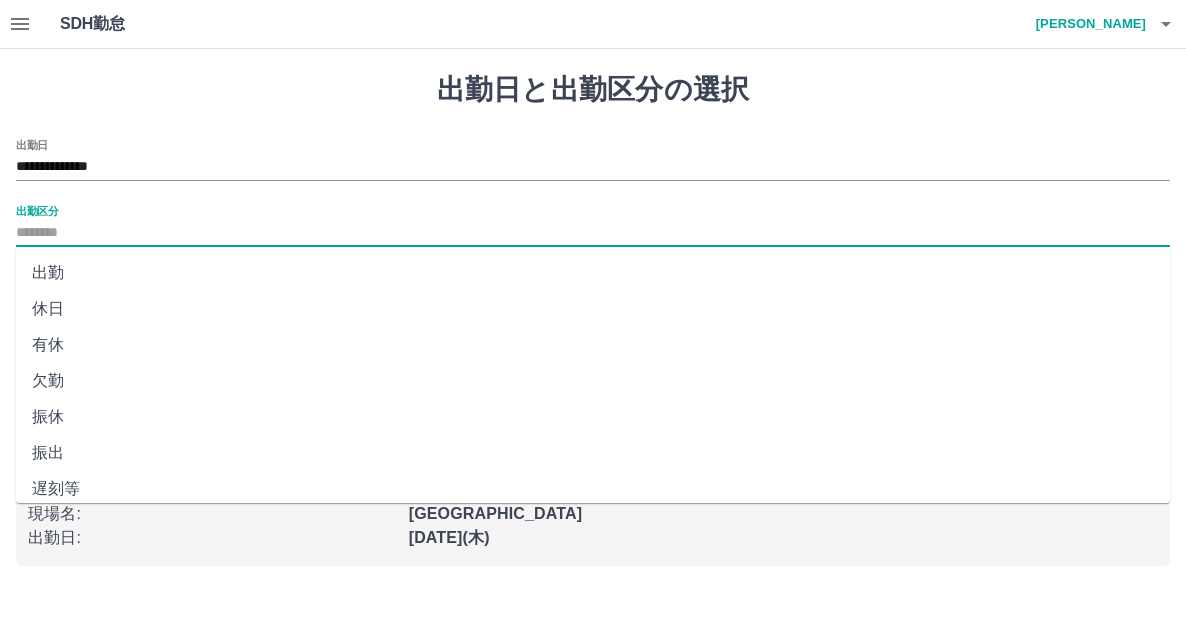 click on "休日" at bounding box center [593, 309] 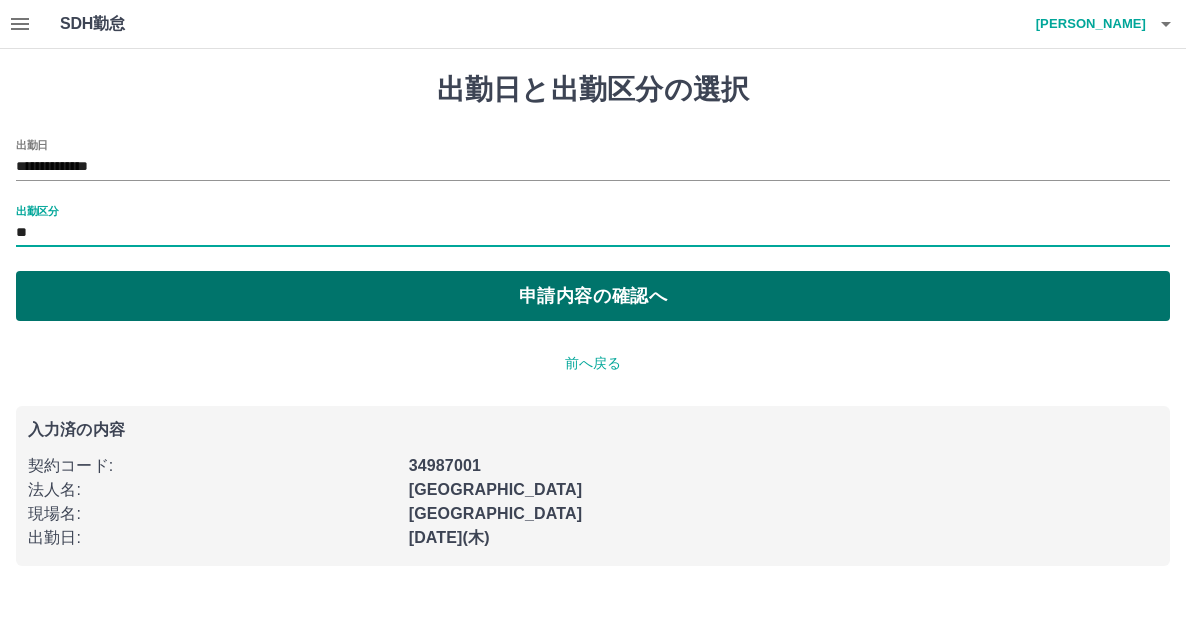 click on "申請内容の確認へ" at bounding box center (593, 296) 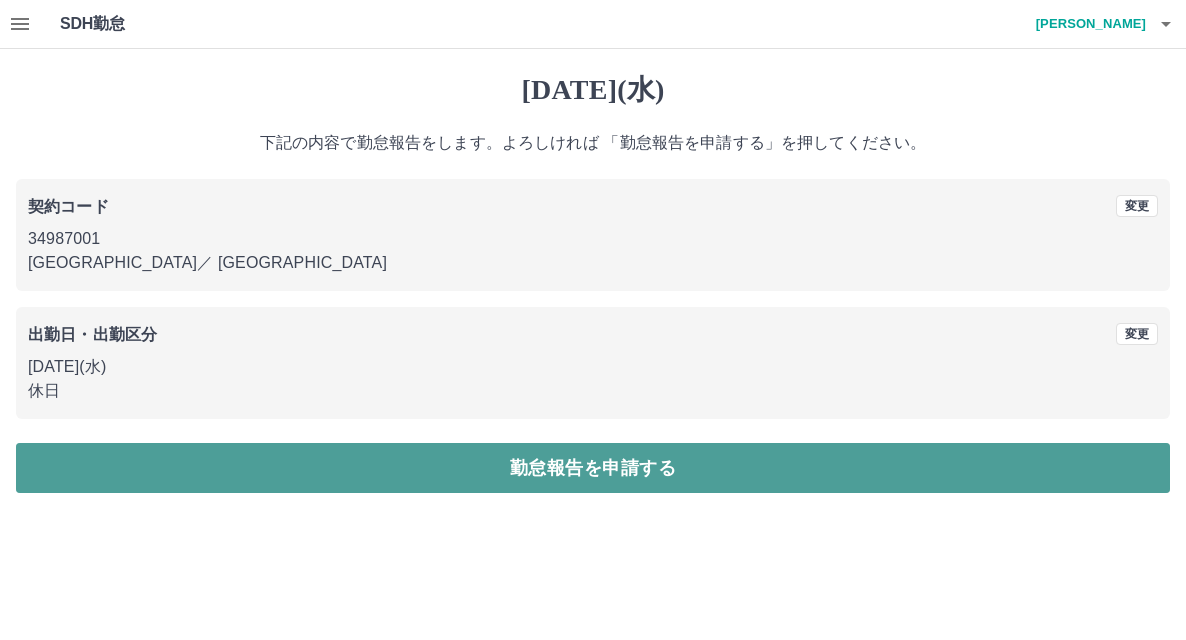 click on "勤怠報告を申請する" at bounding box center (593, 468) 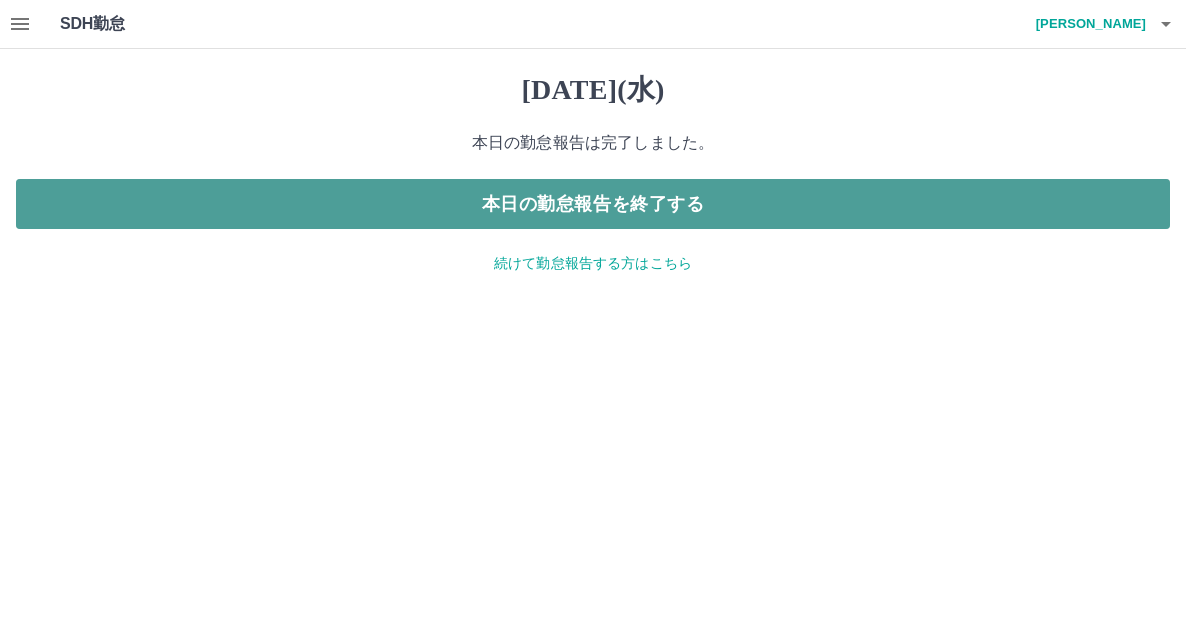 click on "本日の勤怠報告を終了する" at bounding box center (593, 204) 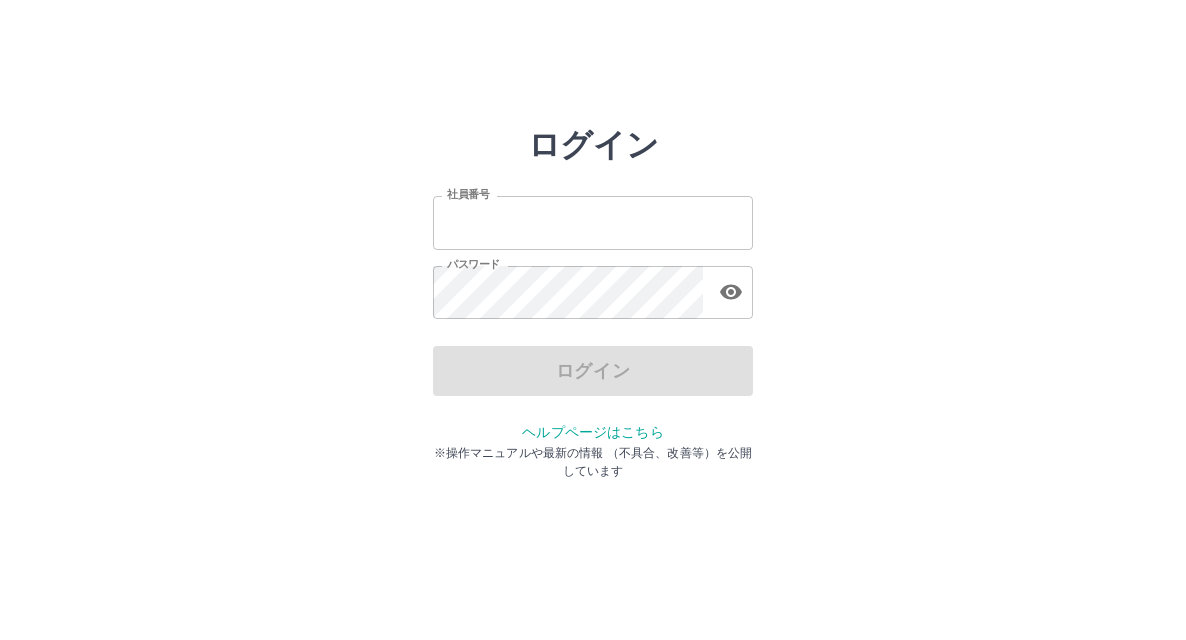 scroll, scrollTop: 0, scrollLeft: 0, axis: both 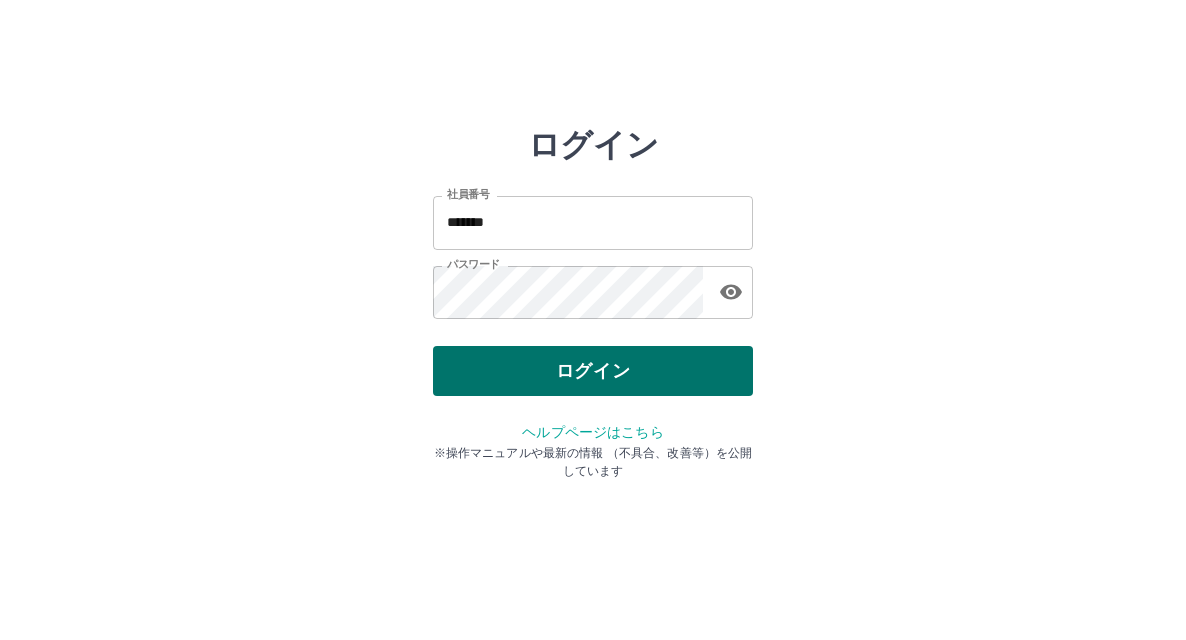 click on "ログイン" at bounding box center [593, 371] 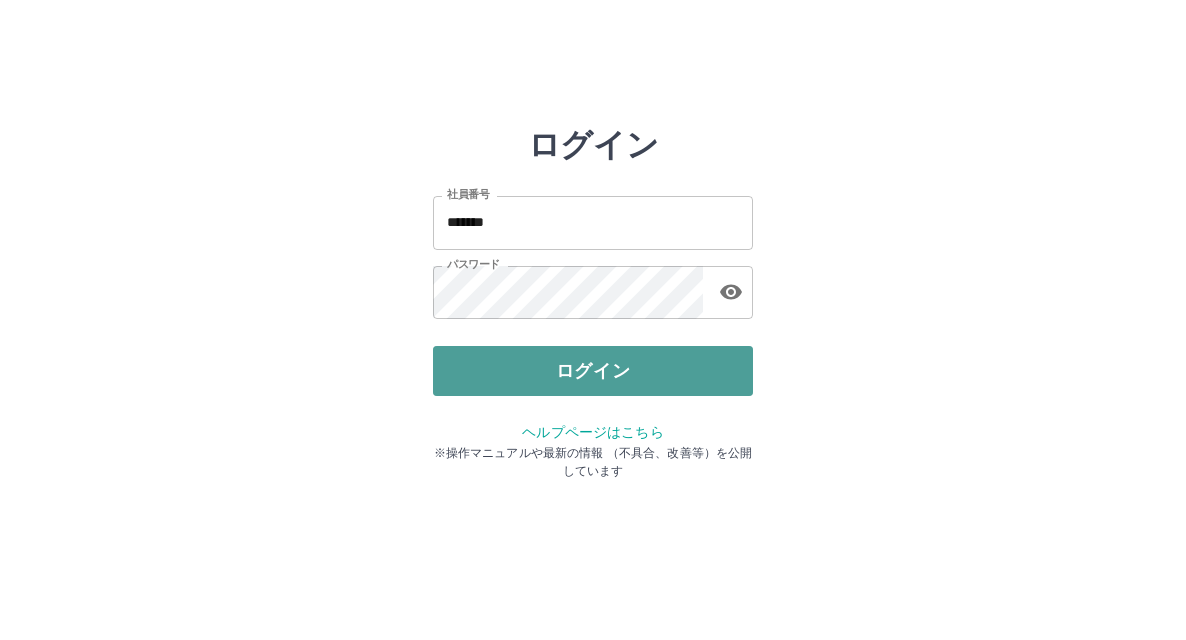 click on "ログイン" at bounding box center (593, 371) 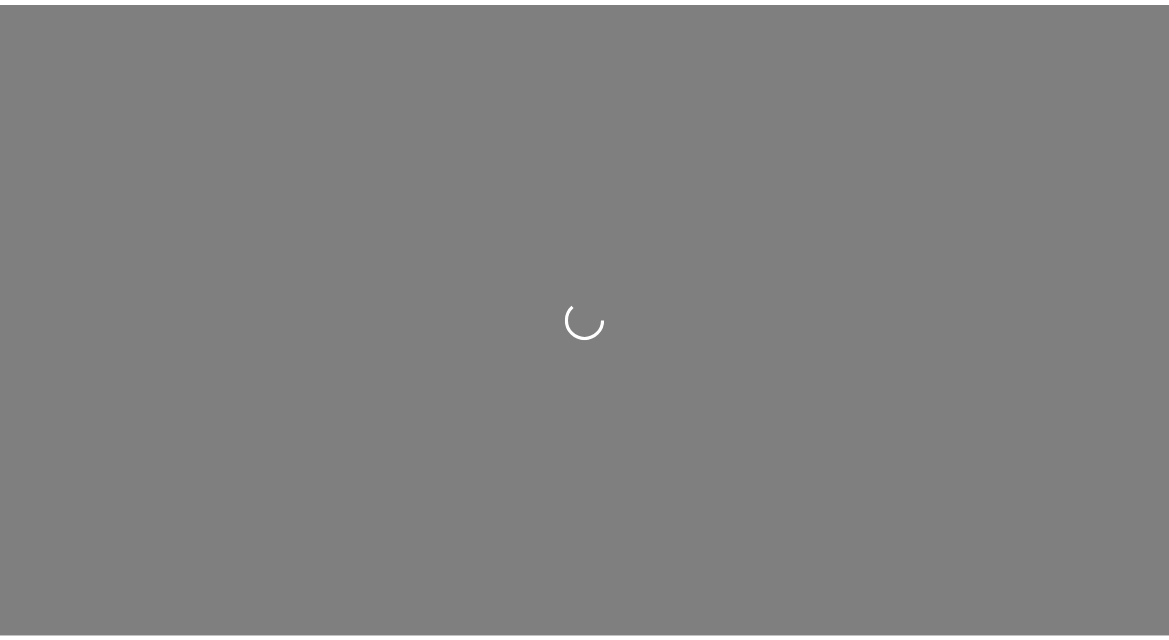 scroll, scrollTop: 0, scrollLeft: 0, axis: both 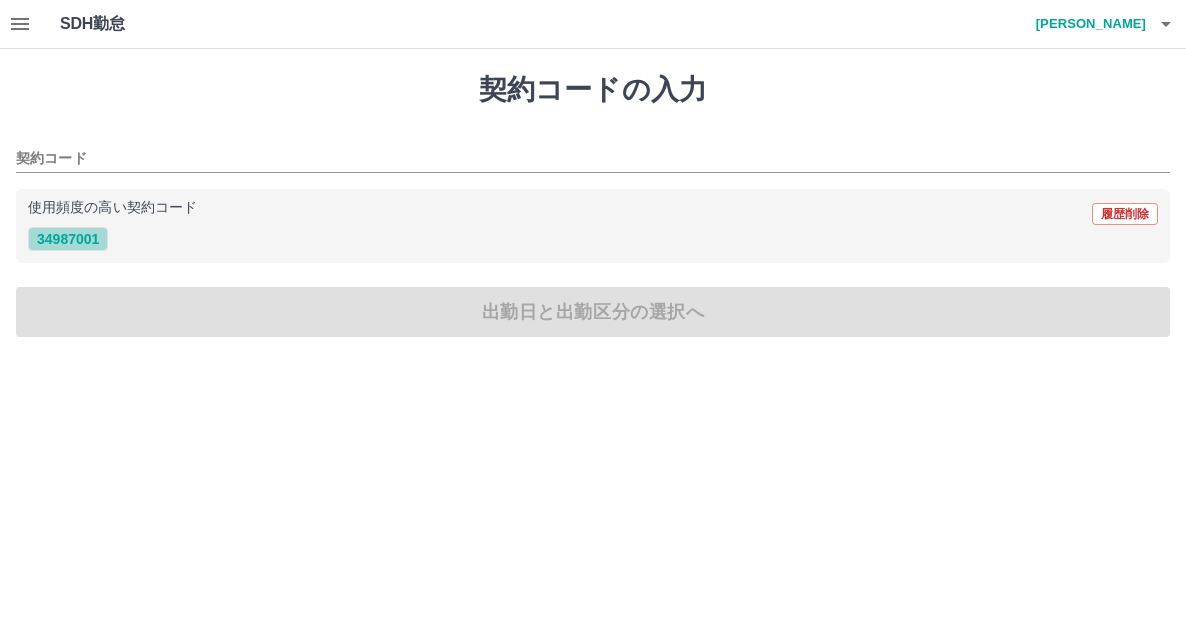 click on "34987001" at bounding box center (68, 239) 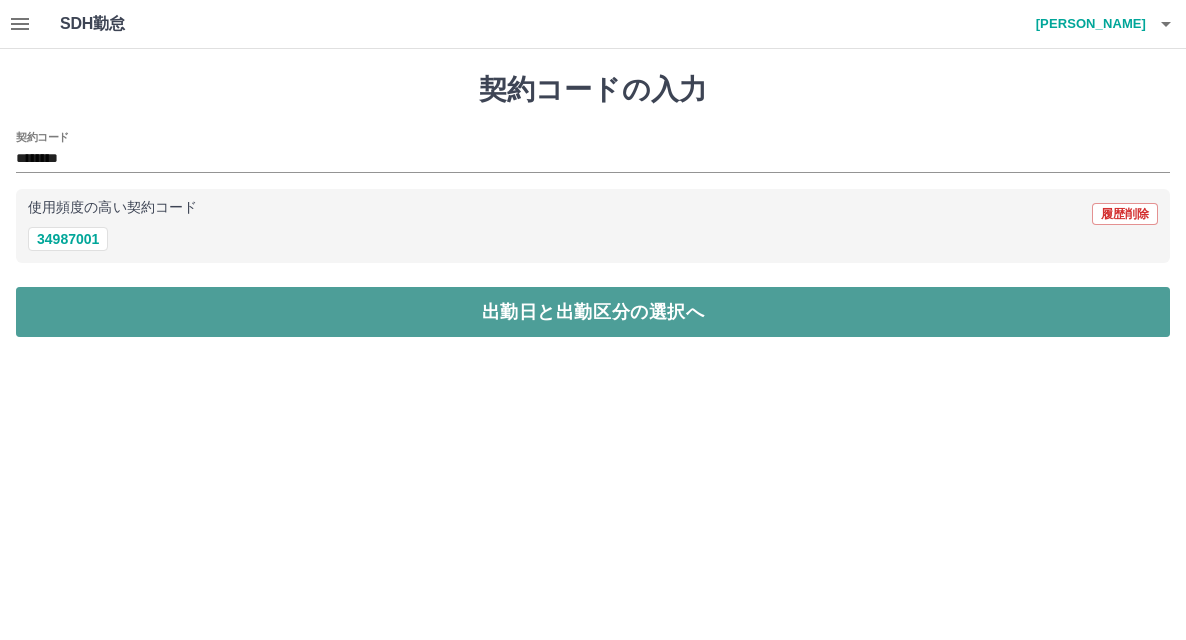 click on "出勤日と出勤区分の選択へ" at bounding box center [593, 312] 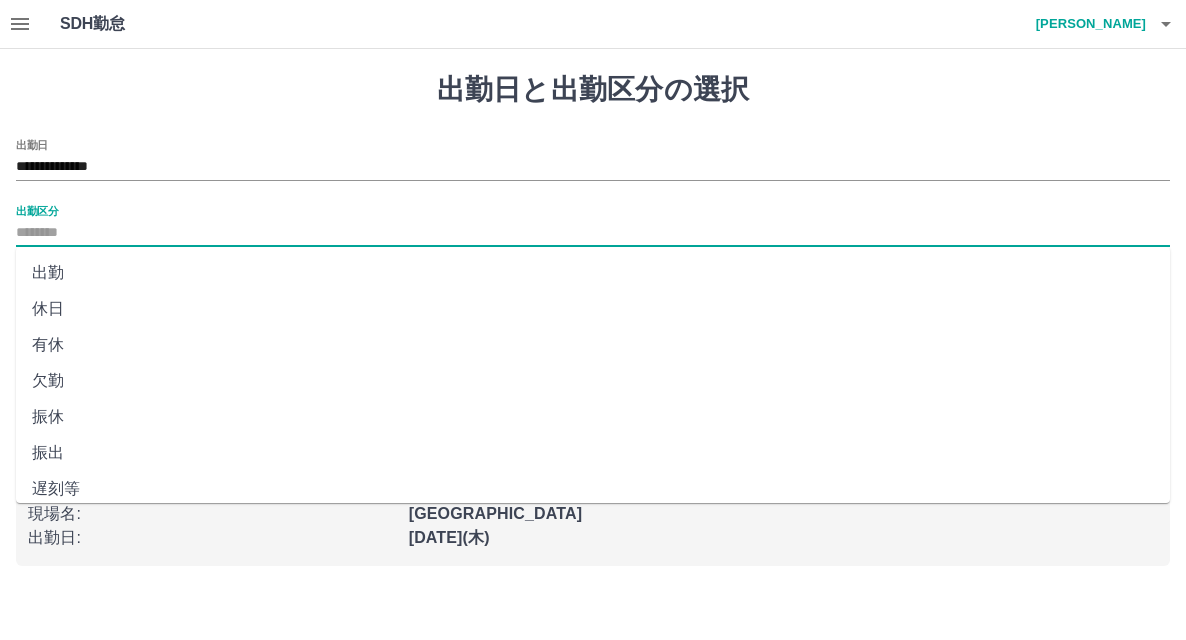 click on "出勤区分" at bounding box center (593, 233) 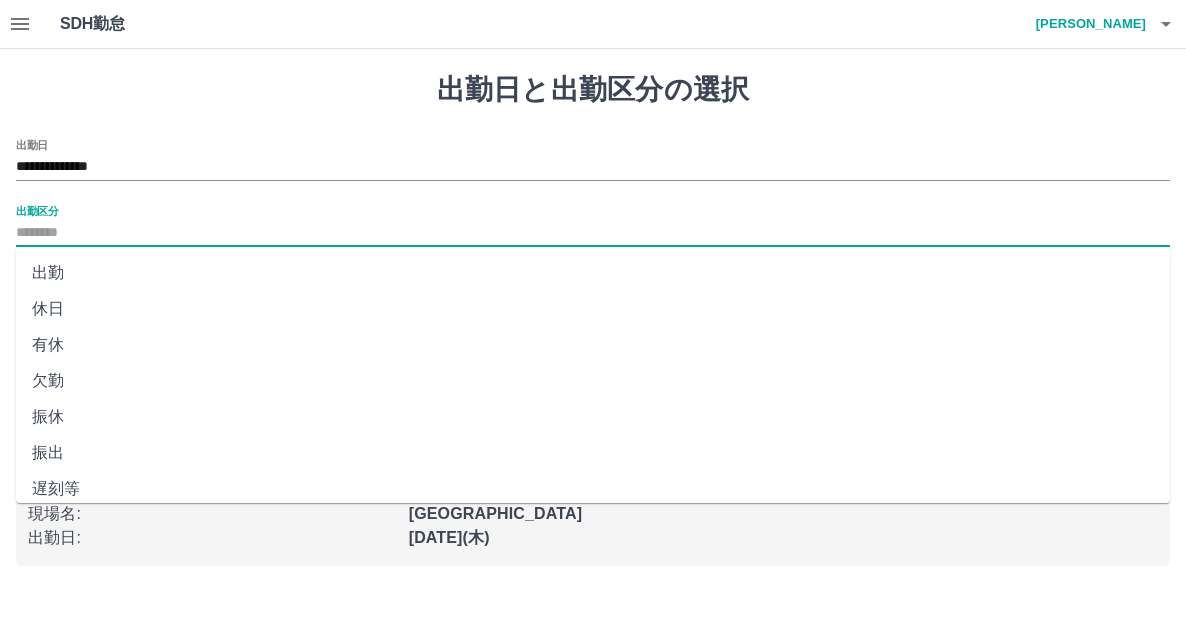 click on "出勤" at bounding box center [593, 273] 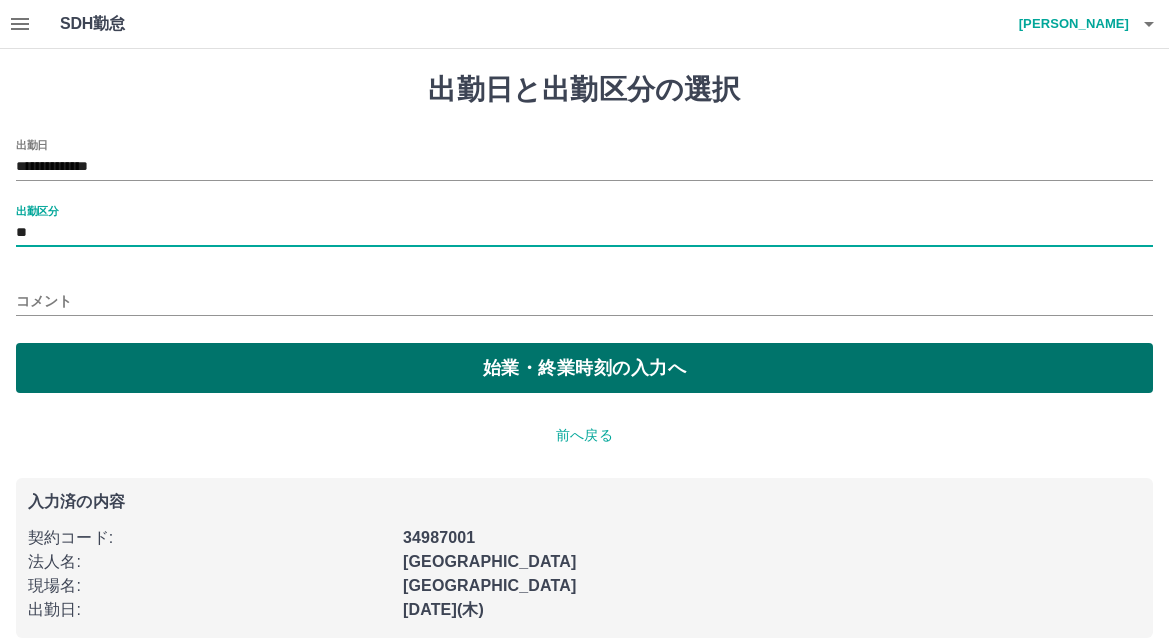 click on "始業・終業時刻の入力へ" at bounding box center [584, 368] 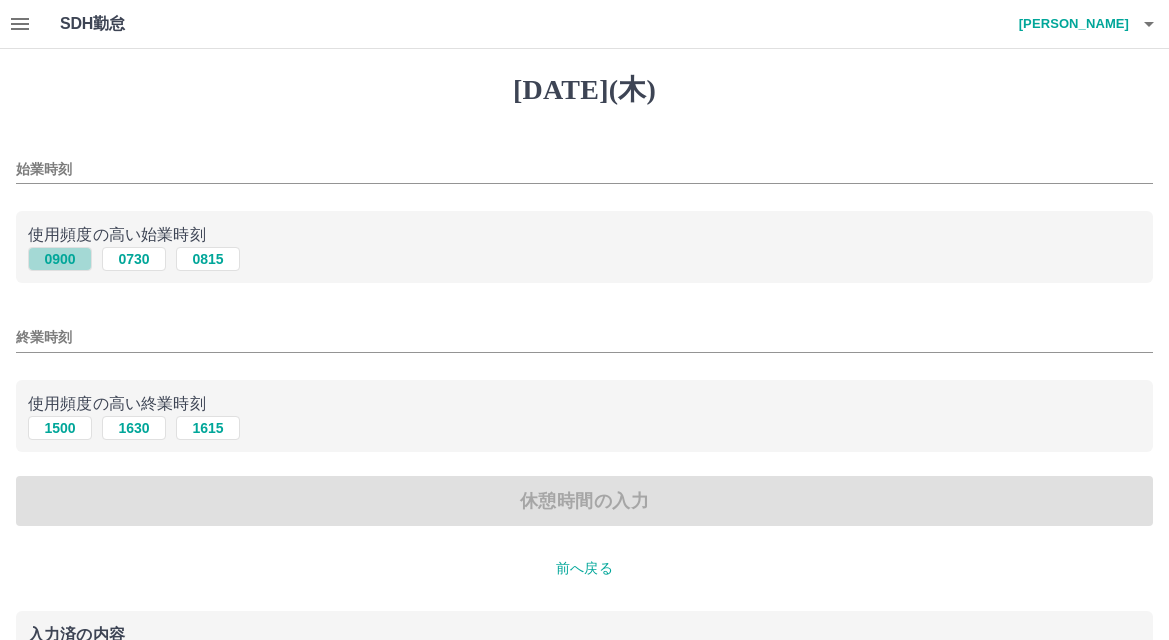click on "0900" at bounding box center (60, 259) 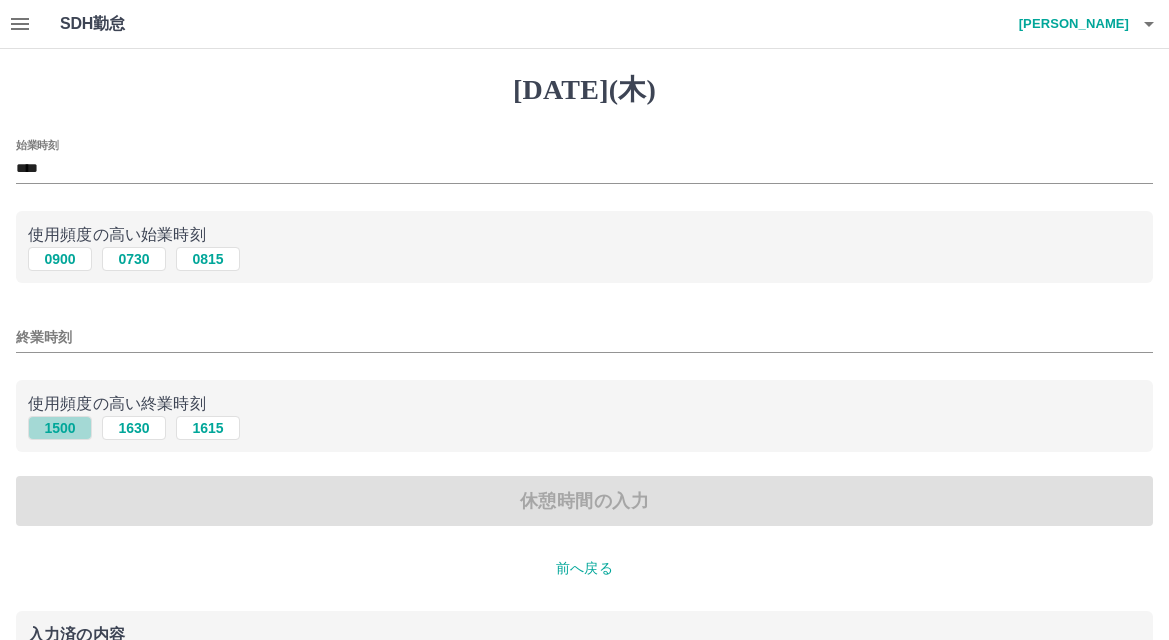 click on "1500" at bounding box center [60, 428] 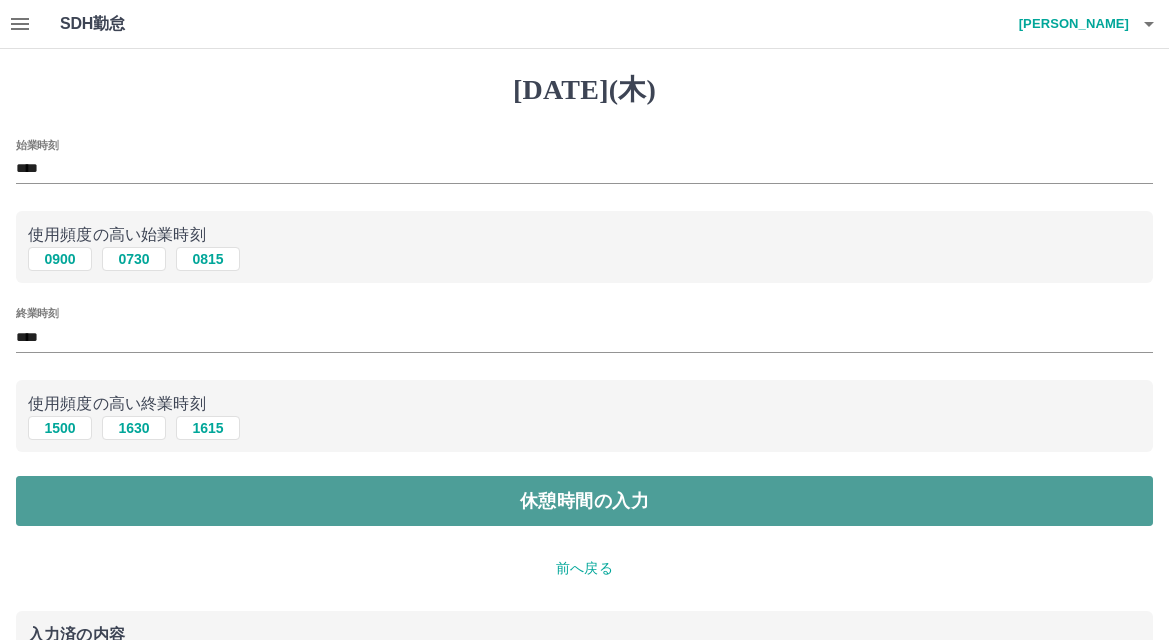 click on "休憩時間の入力" at bounding box center (584, 501) 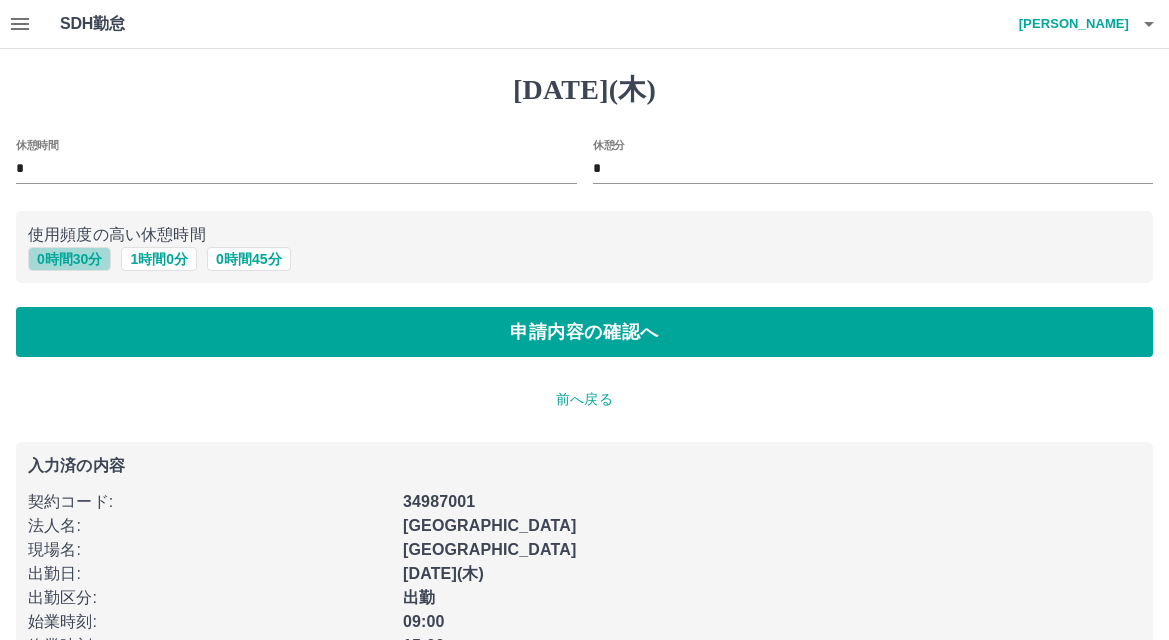 click on "0 時間 30 分" at bounding box center [69, 259] 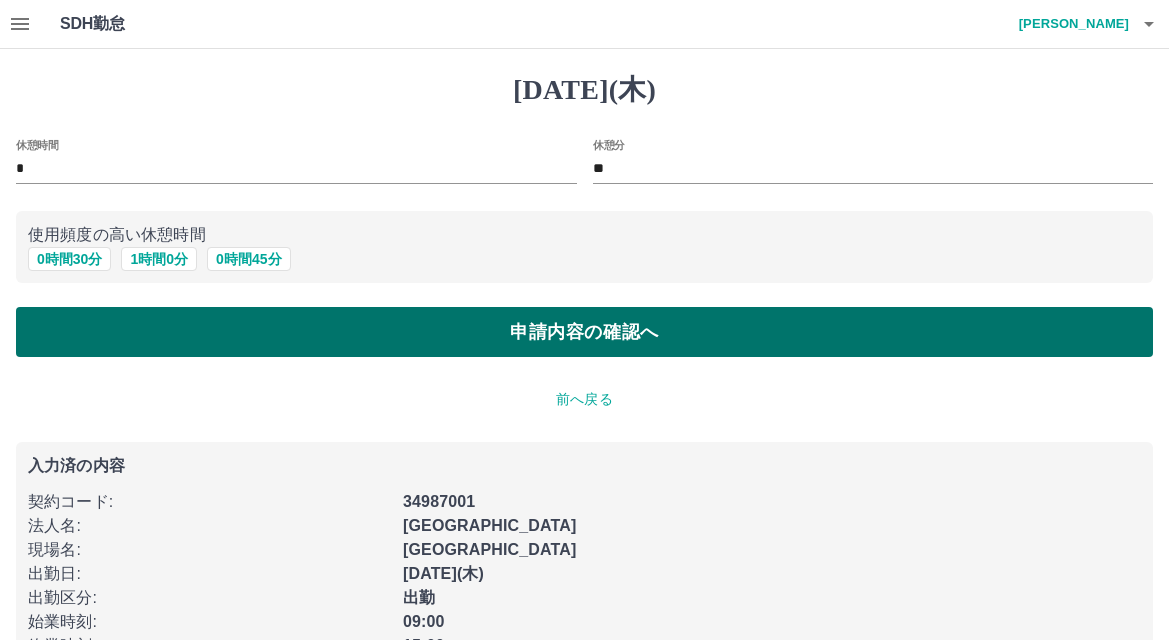 click on "申請内容の確認へ" at bounding box center (584, 332) 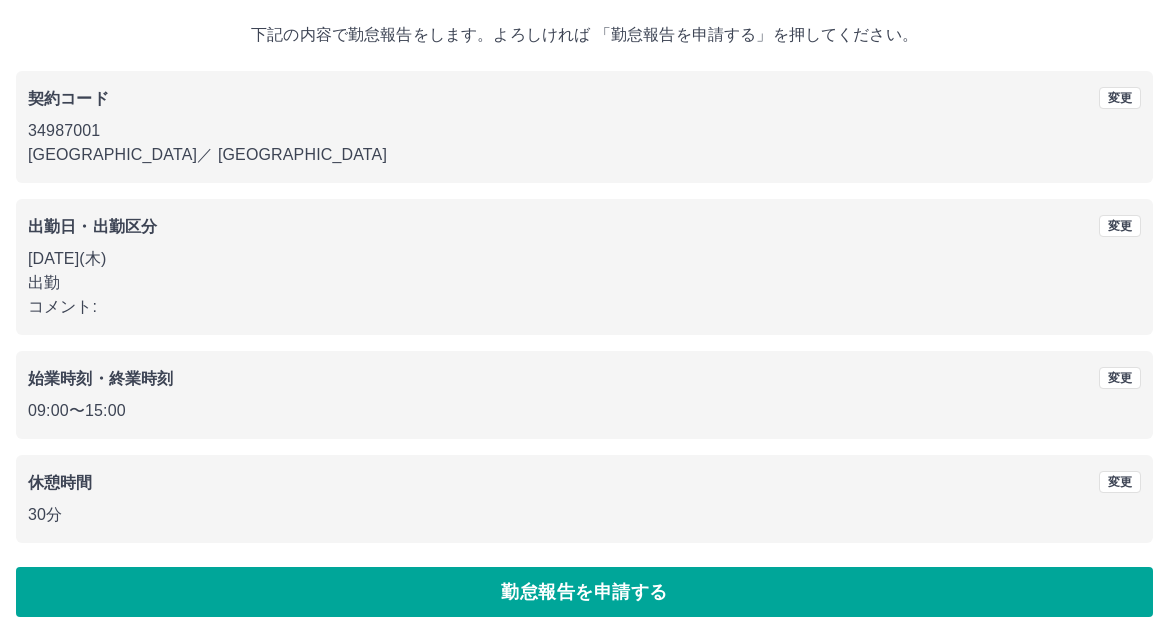 scroll, scrollTop: 109, scrollLeft: 0, axis: vertical 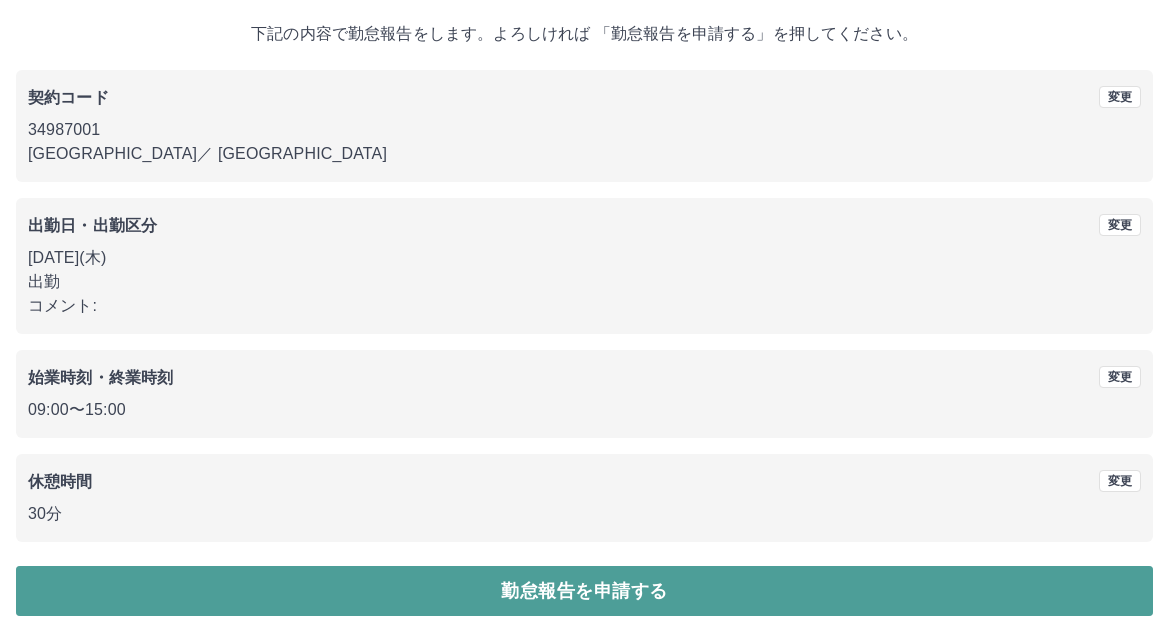click on "勤怠報告を申請する" at bounding box center [584, 591] 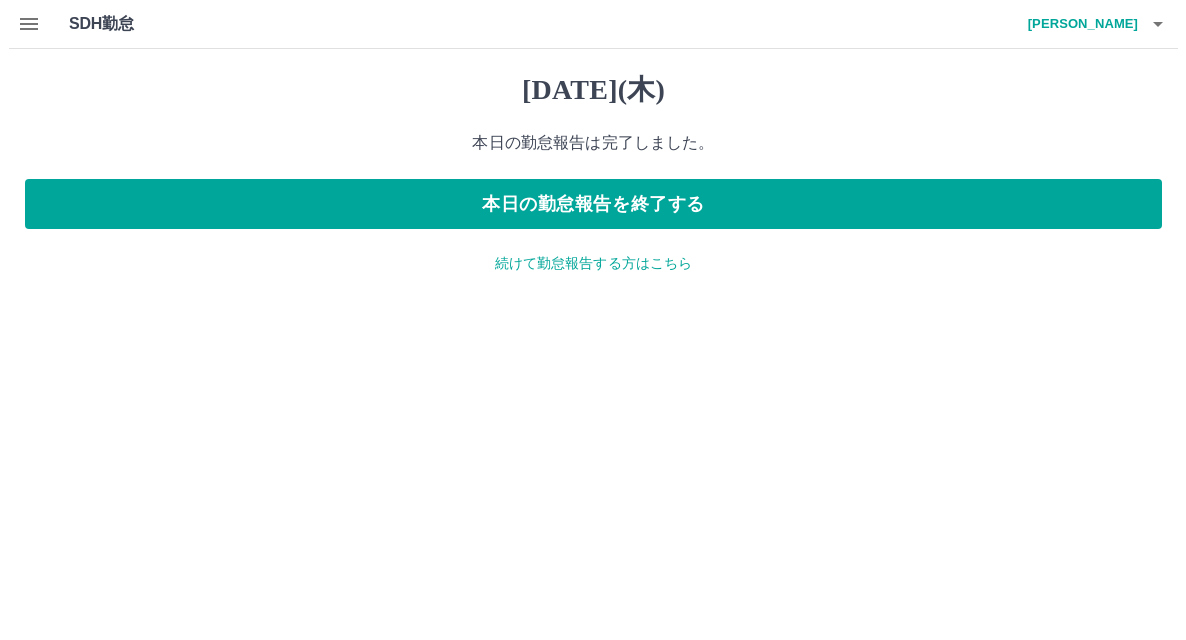 scroll, scrollTop: 0, scrollLeft: 0, axis: both 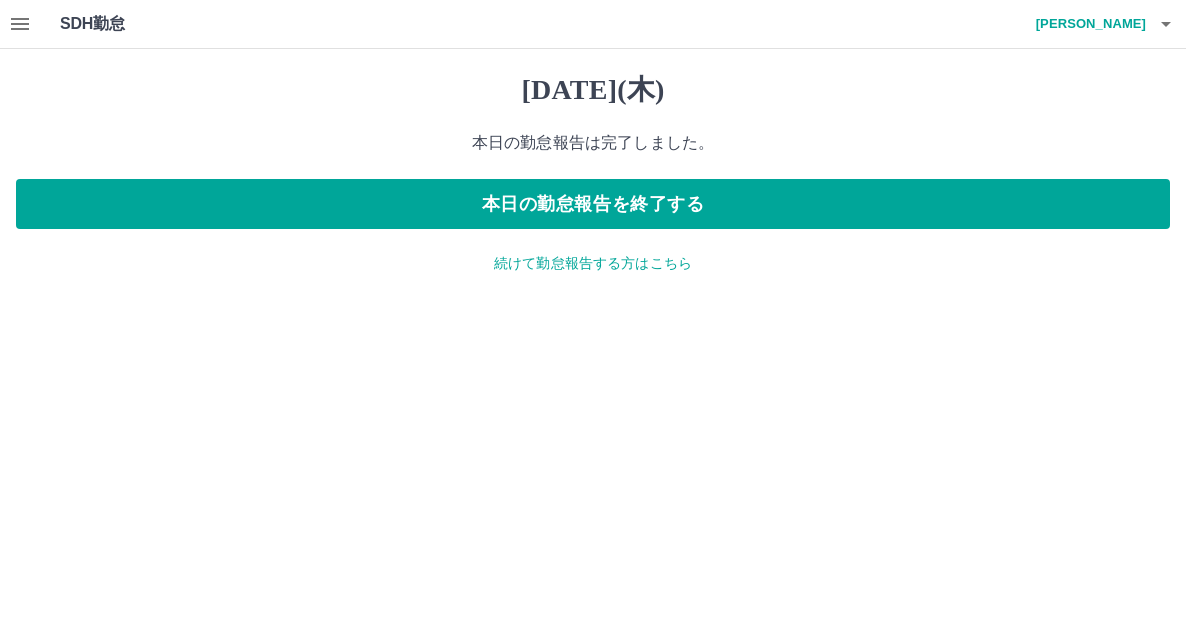 click on "続けて勤怠報告する方はこちら" at bounding box center [593, 263] 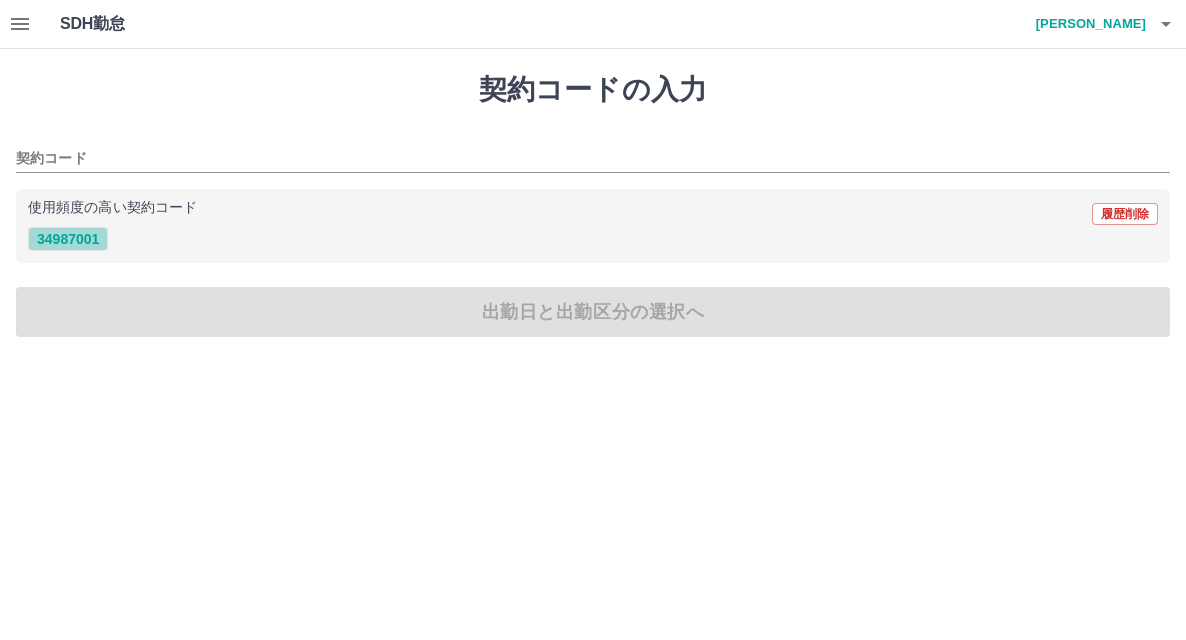 click on "34987001" at bounding box center [68, 239] 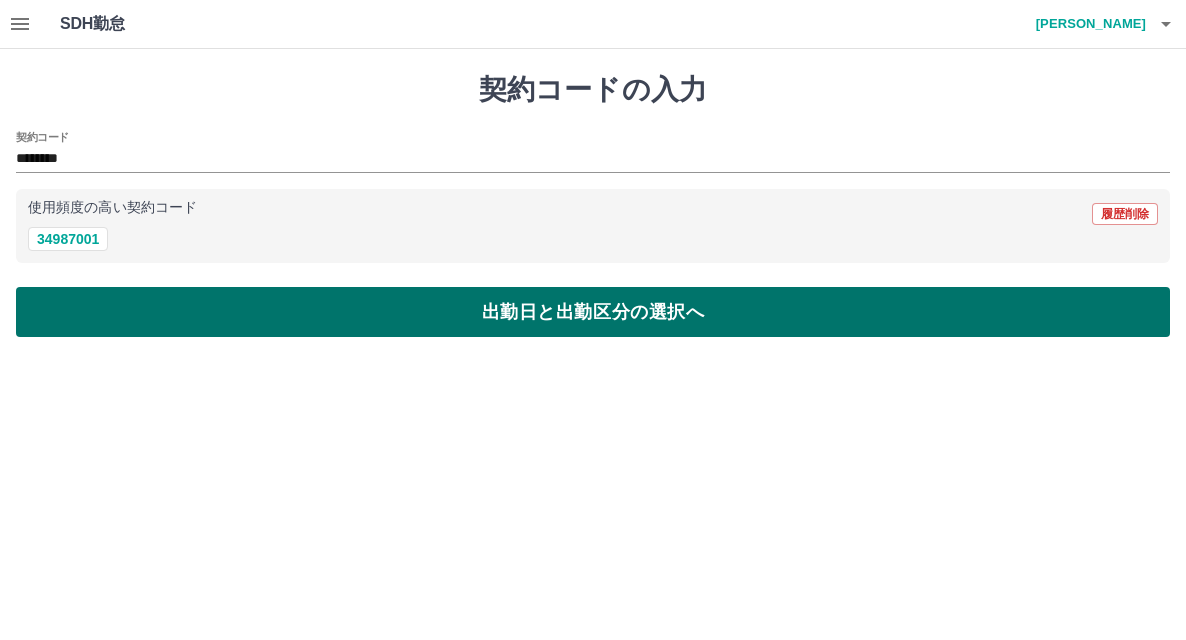 click on "出勤日と出勤区分の選択へ" at bounding box center [593, 312] 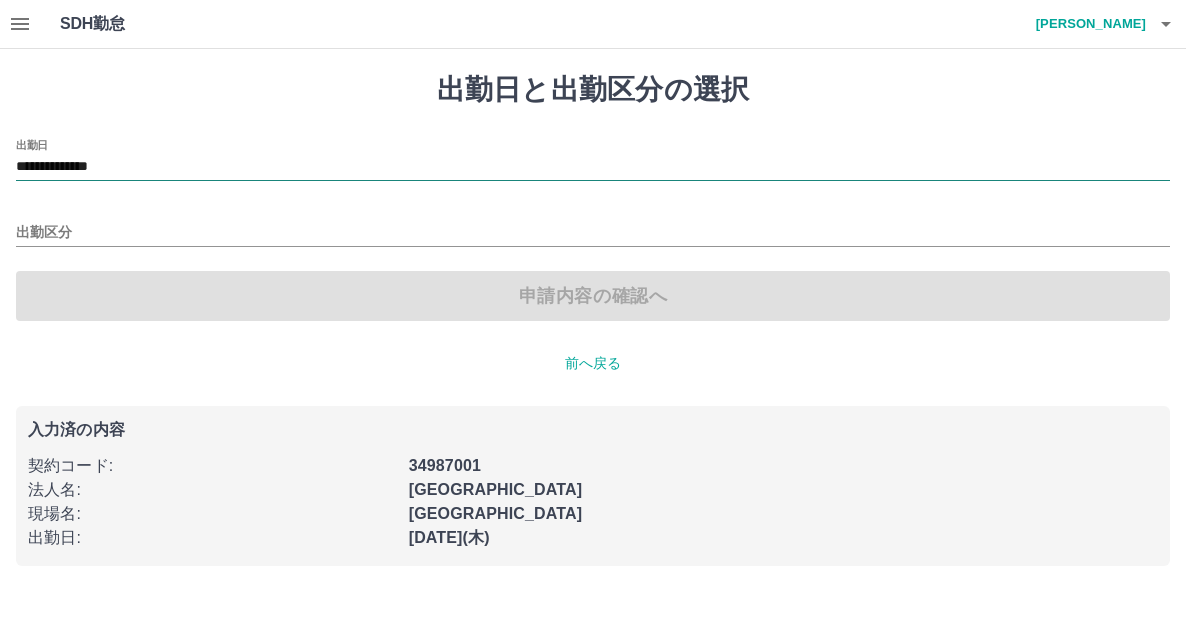 click on "**********" at bounding box center (593, 167) 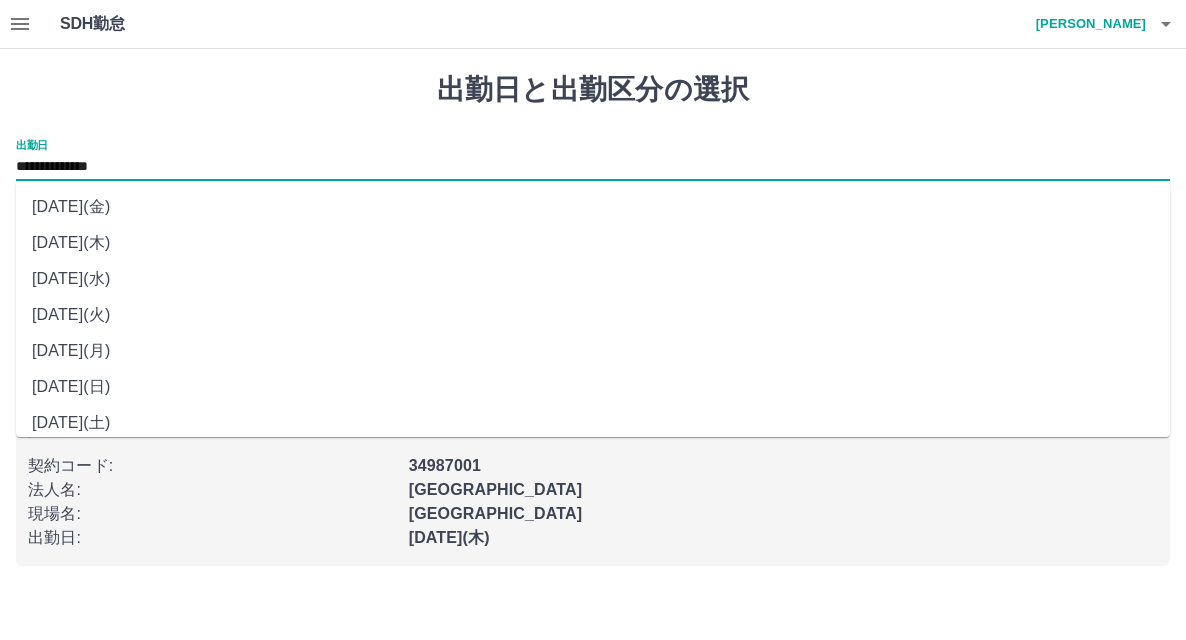 click on "2025年07月11日(金)" at bounding box center [593, 207] 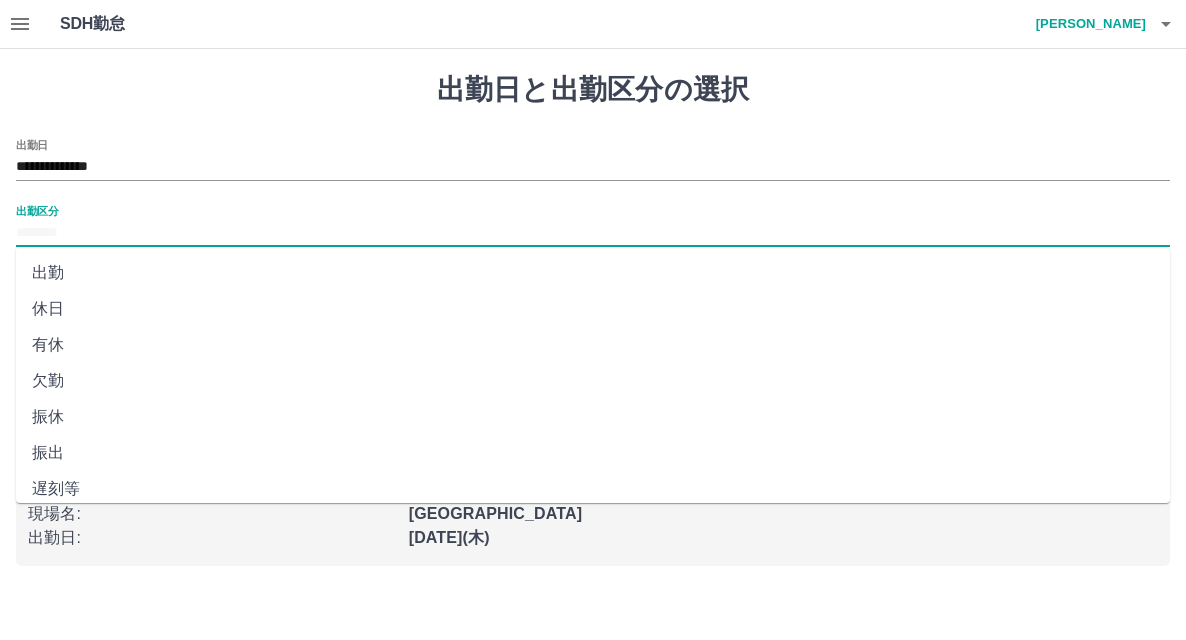 click on "出勤区分" at bounding box center (593, 233) 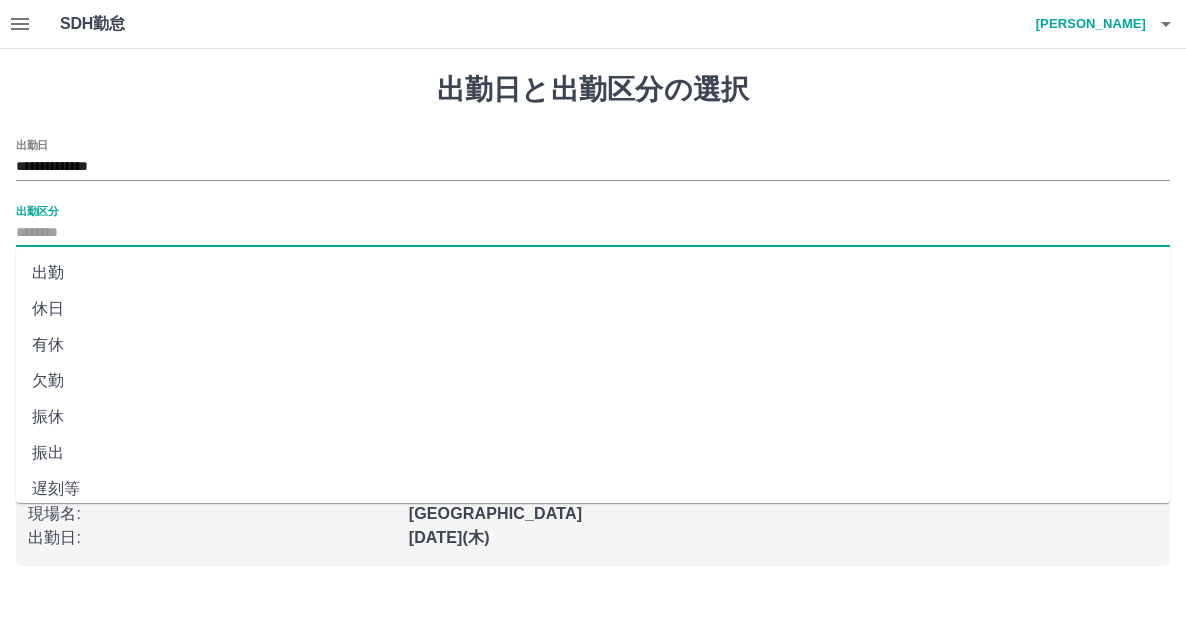 click on "休日" at bounding box center [593, 309] 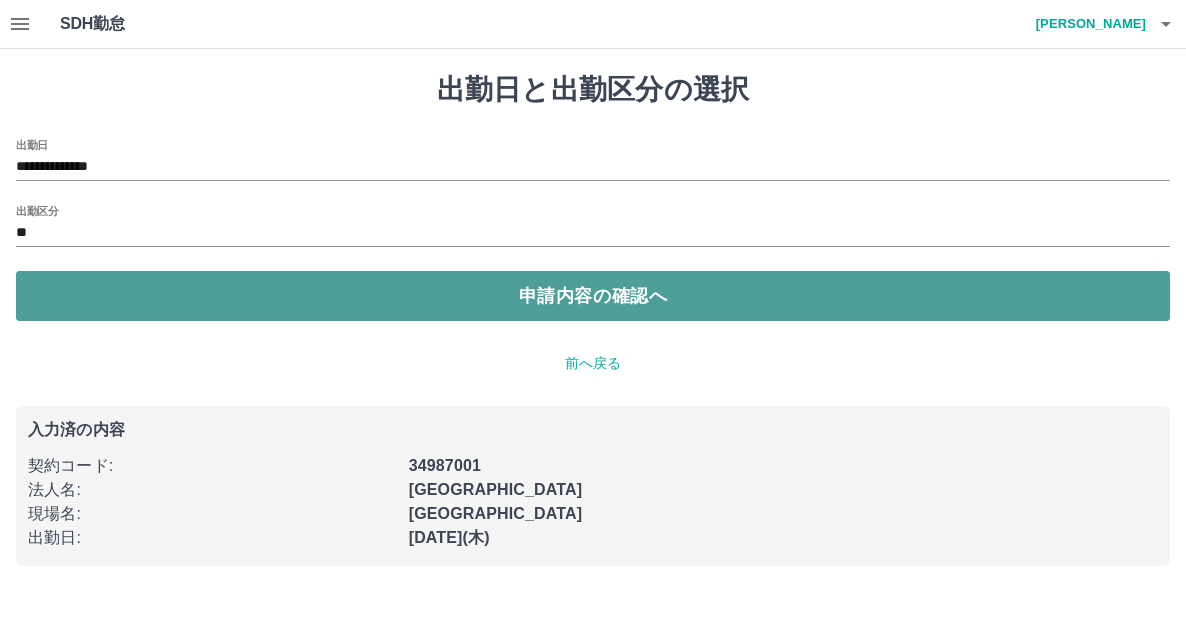 click on "申請内容の確認へ" at bounding box center (593, 296) 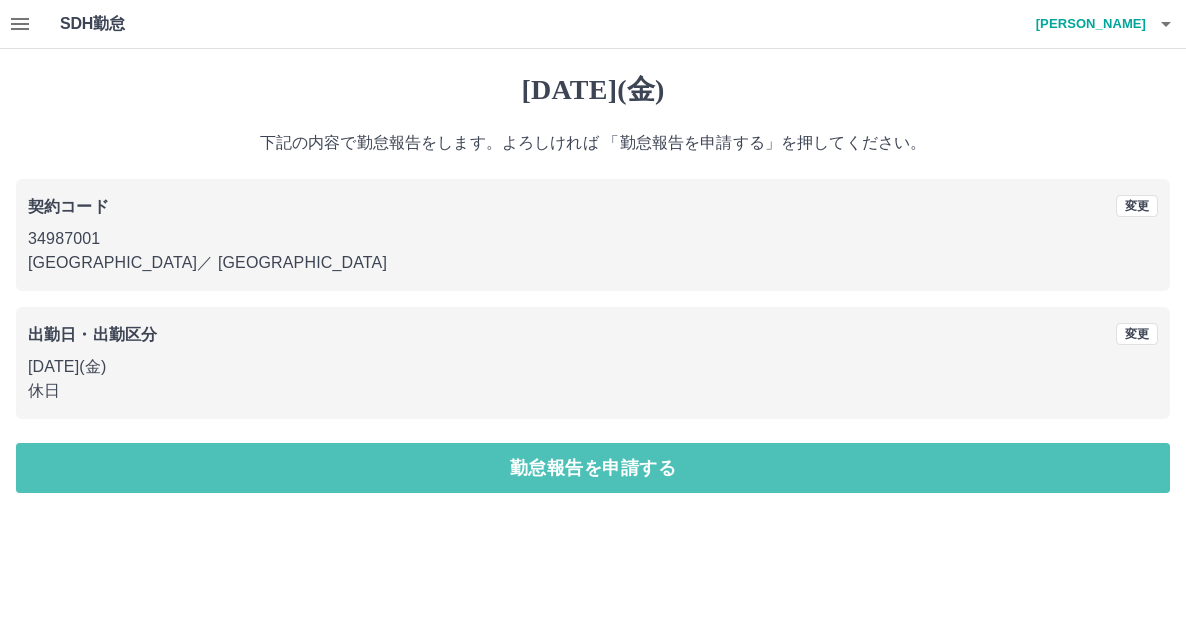 click on "勤怠報告を申請する" at bounding box center [593, 468] 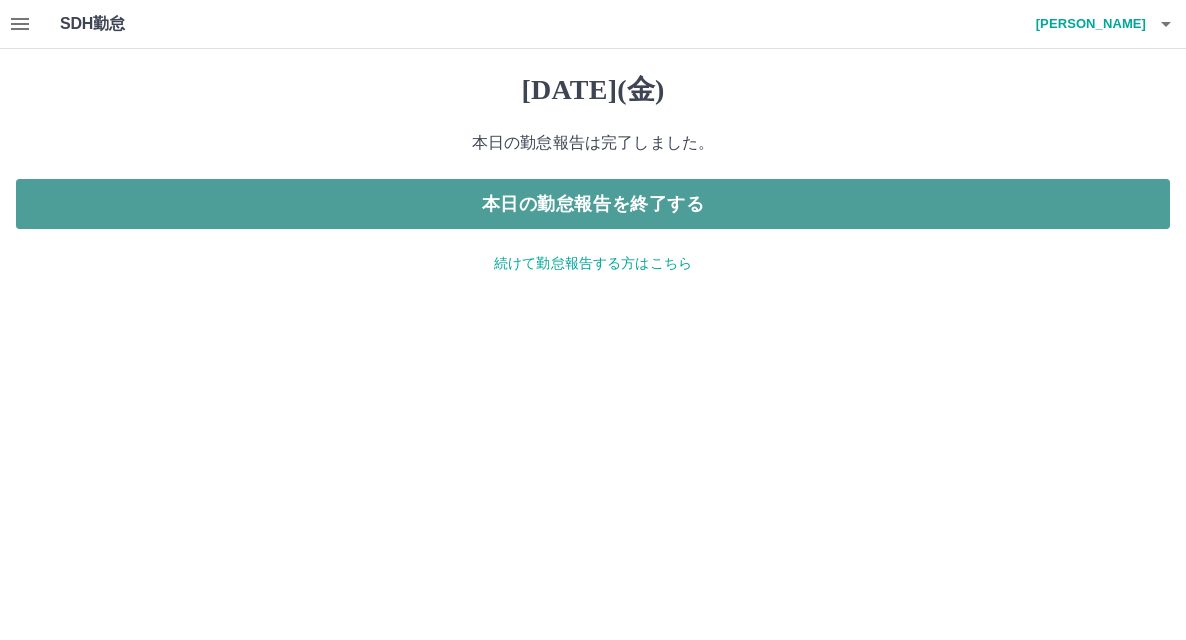 click on "本日の勤怠報告を終了する" at bounding box center (593, 204) 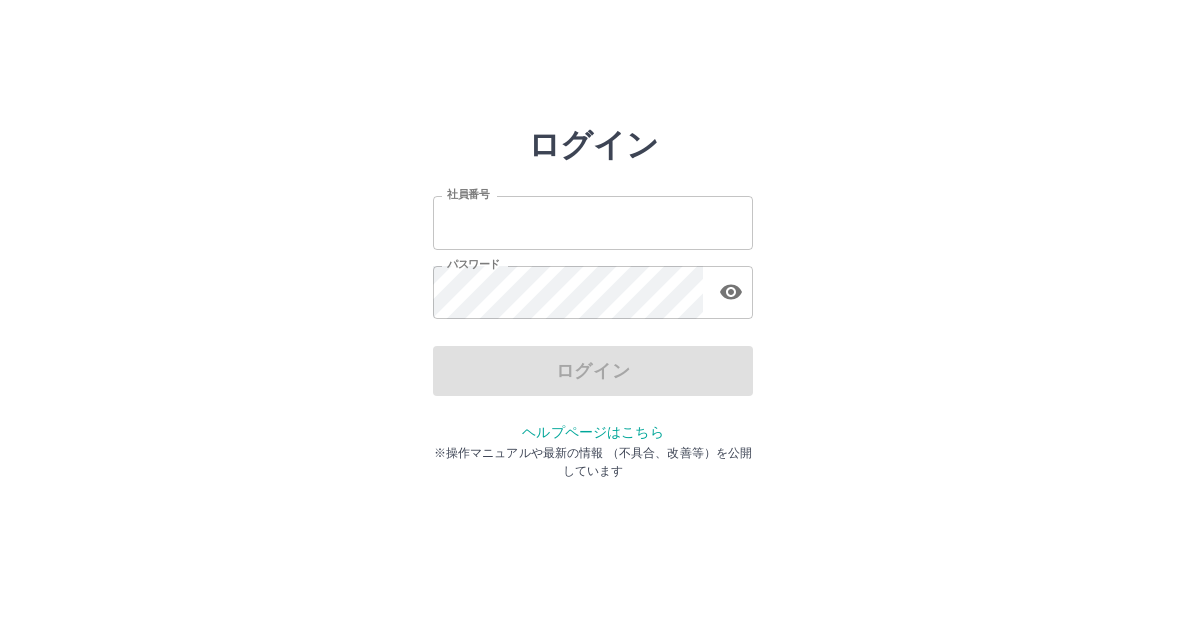 scroll, scrollTop: 0, scrollLeft: 0, axis: both 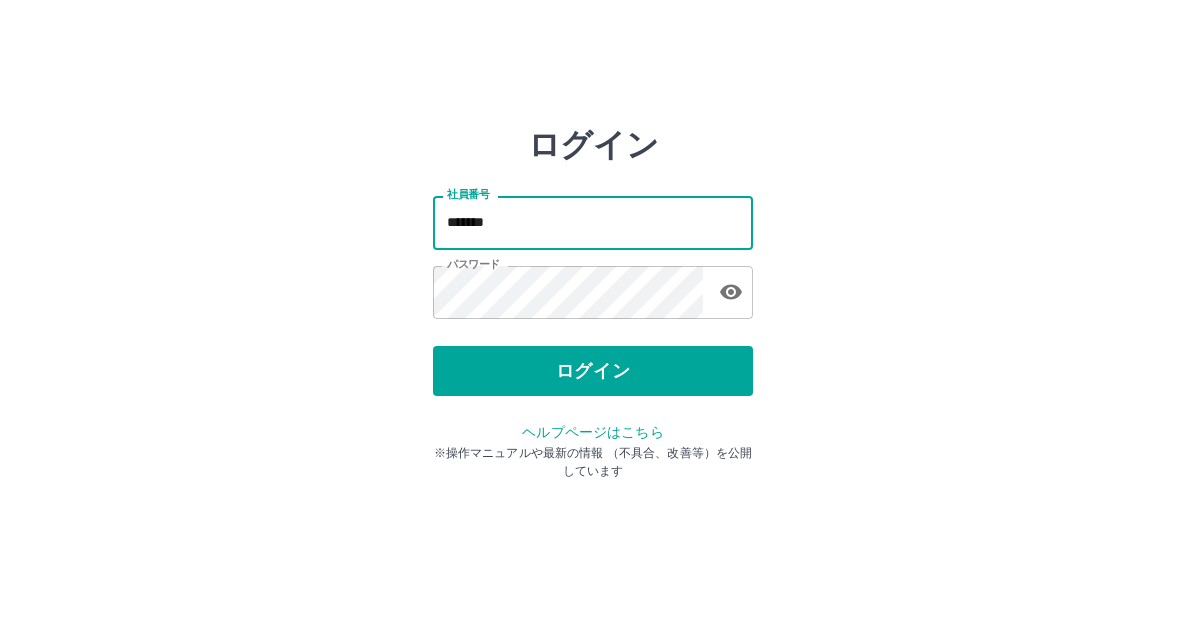 click on "*******" at bounding box center [593, 222] 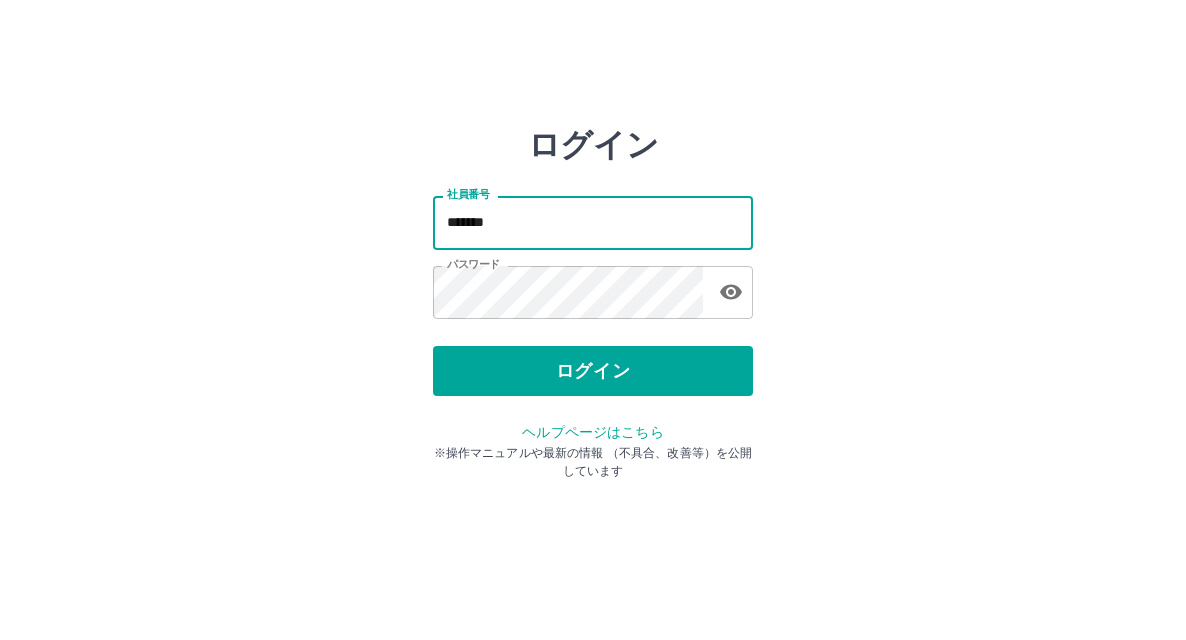 type on "*******" 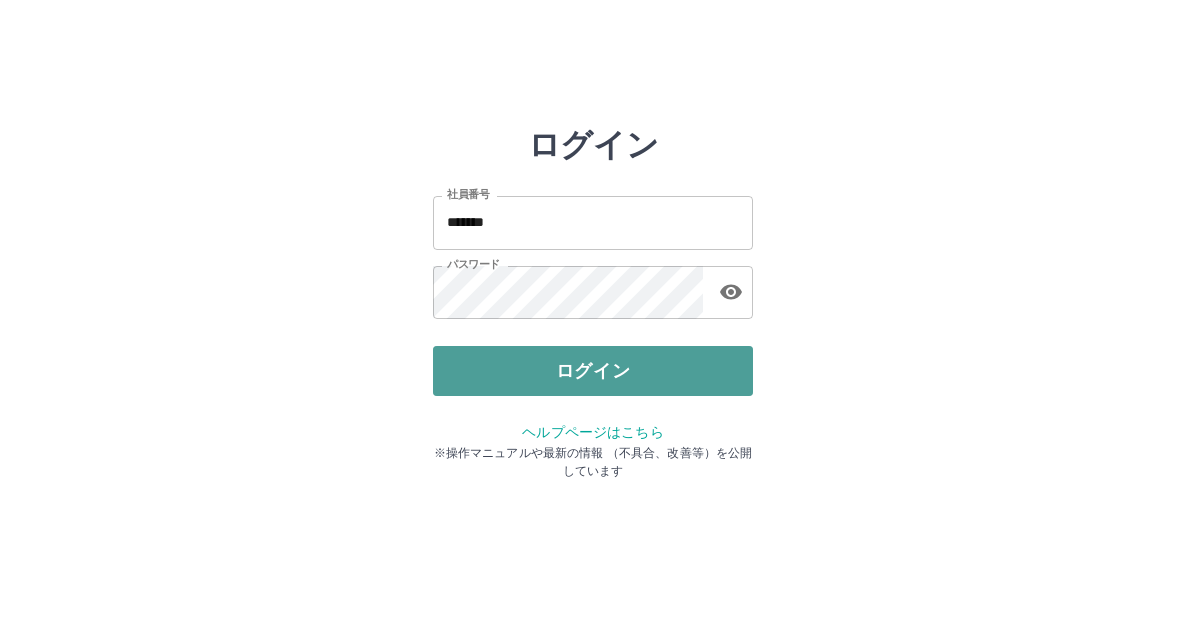 click on "ログイン" at bounding box center (593, 371) 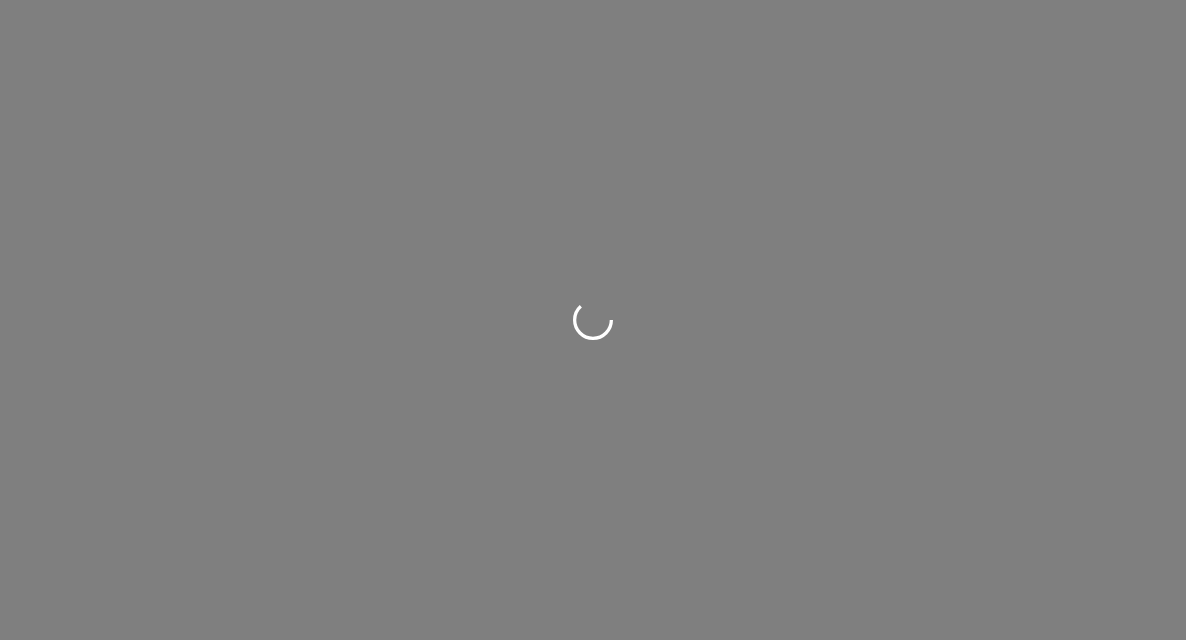 scroll, scrollTop: 0, scrollLeft: 0, axis: both 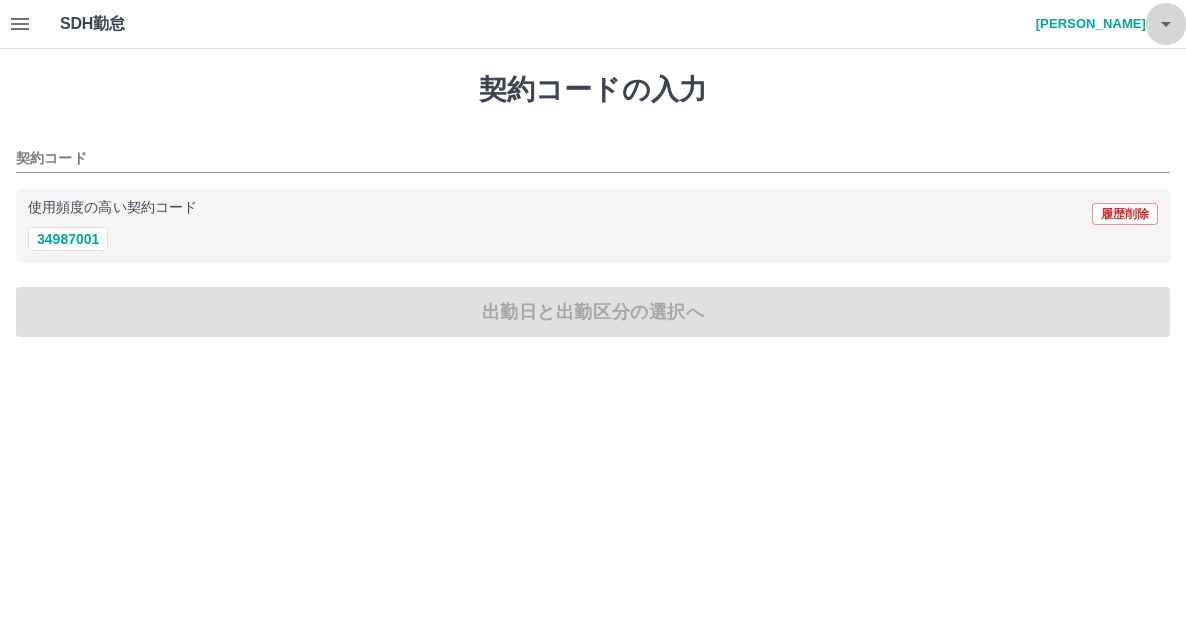 click 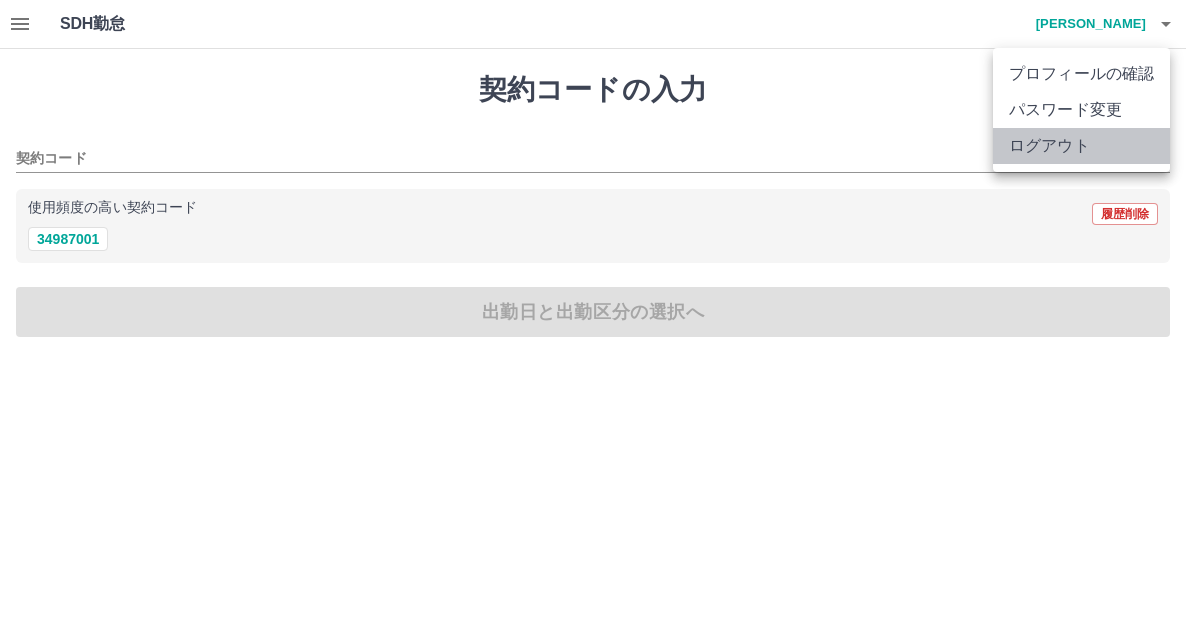 click on "ログアウト" at bounding box center [1081, 146] 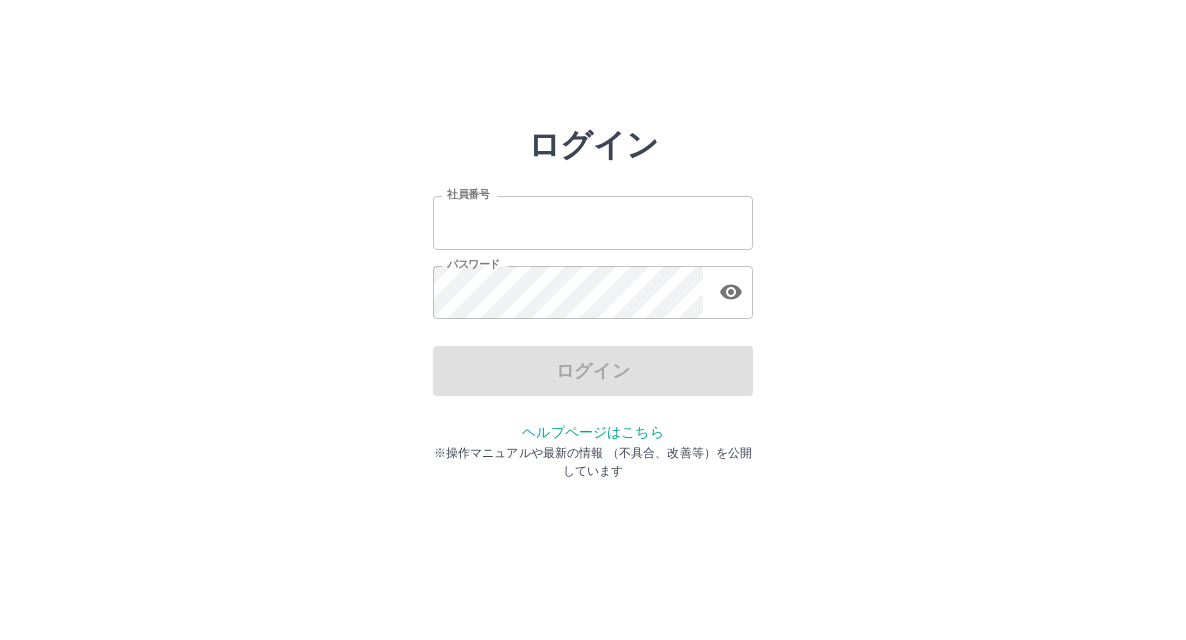 scroll, scrollTop: 0, scrollLeft: 0, axis: both 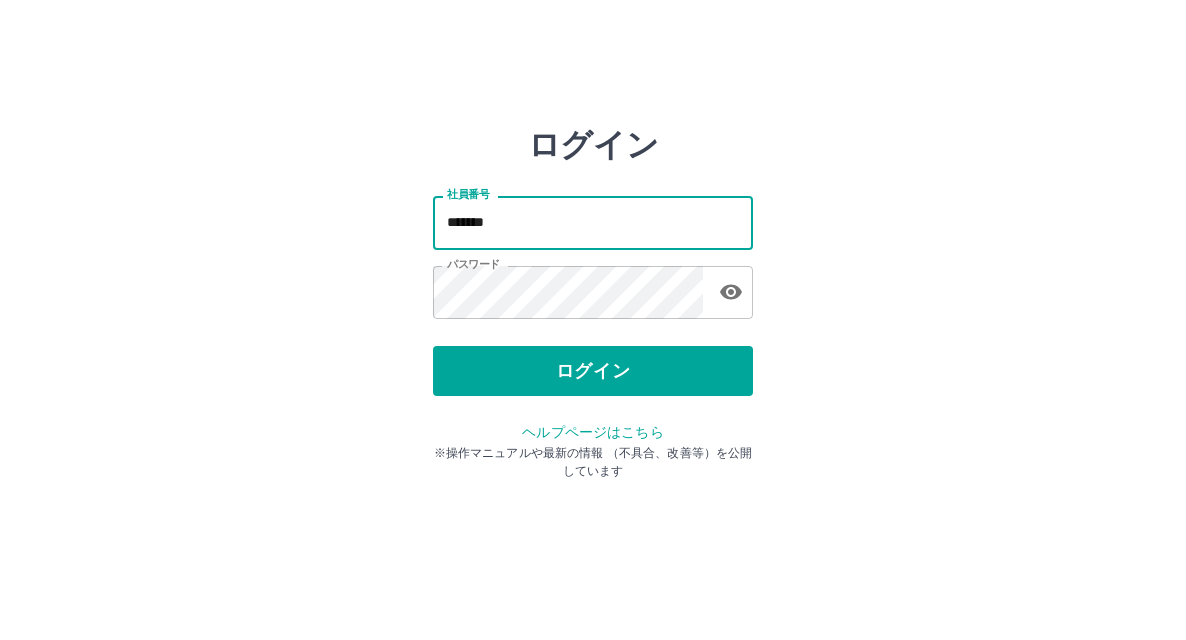 click on "*******" at bounding box center [593, 222] 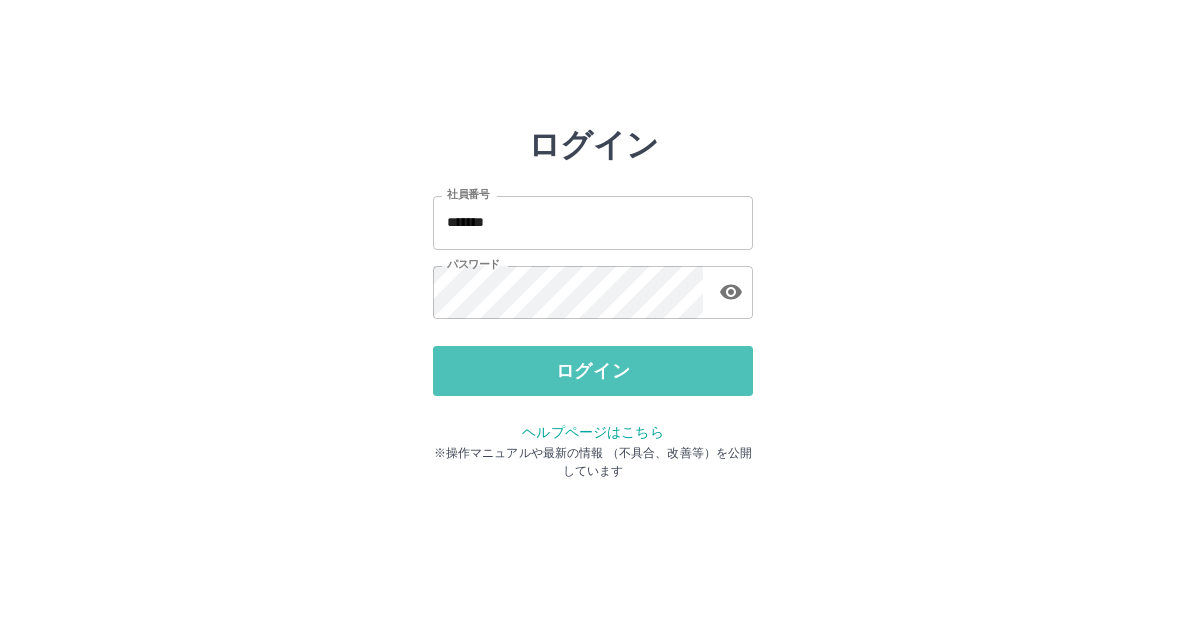 drag, startPoint x: 697, startPoint y: 353, endPoint x: 688, endPoint y: 333, distance: 21.931713 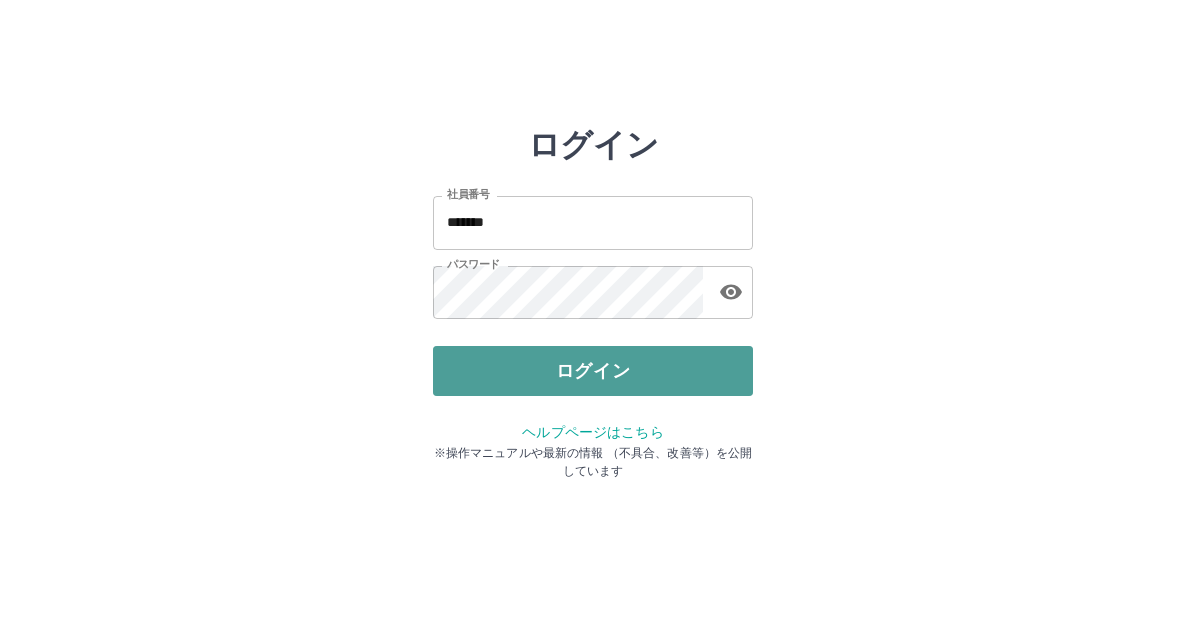 click on "ログイン" at bounding box center [593, 371] 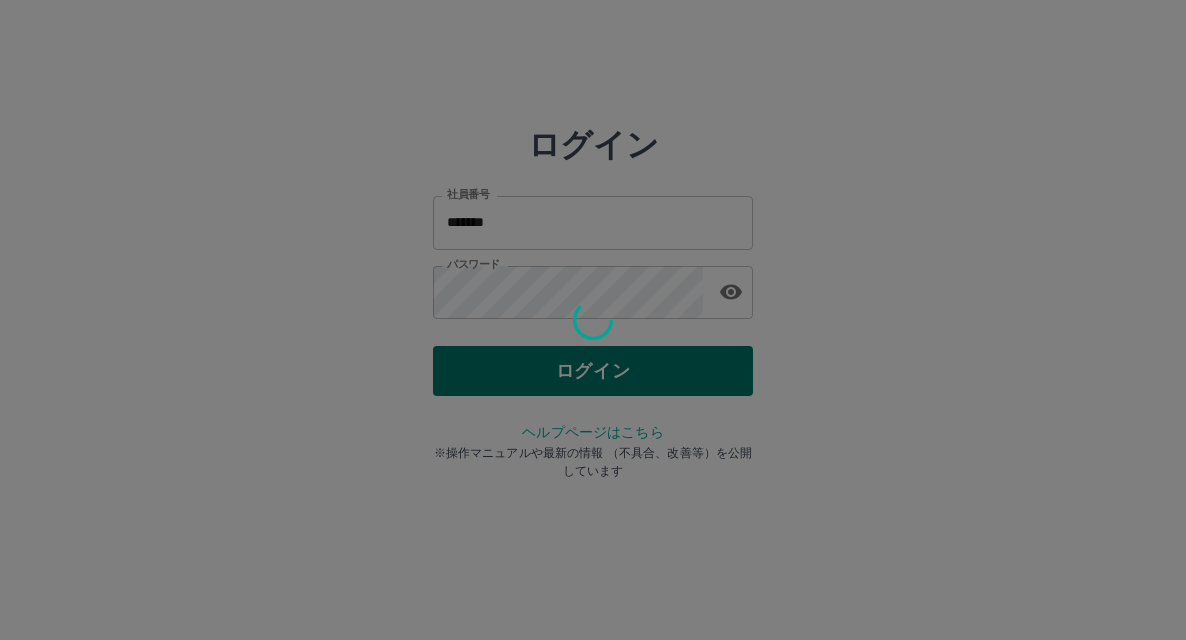 click at bounding box center (593, 320) 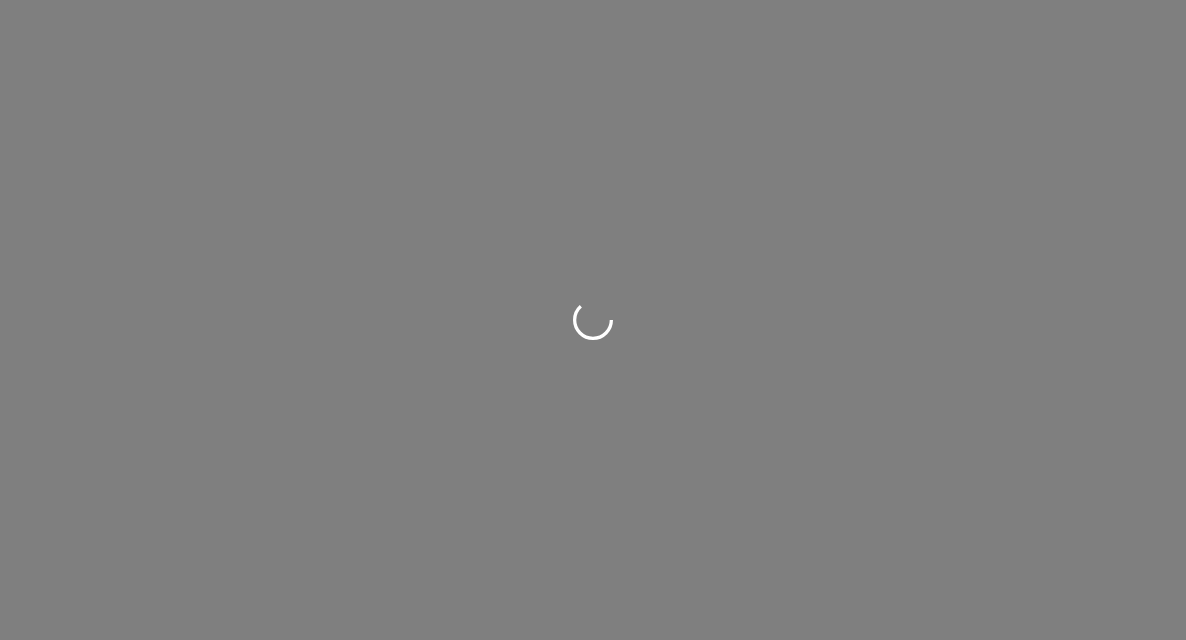scroll, scrollTop: 0, scrollLeft: 0, axis: both 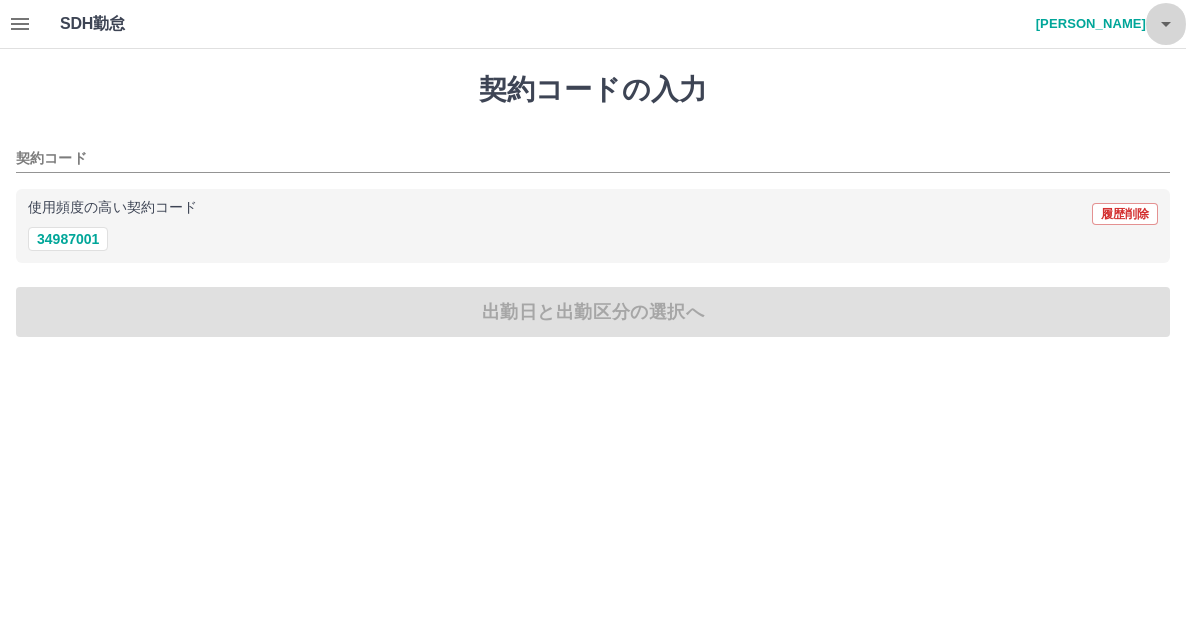click 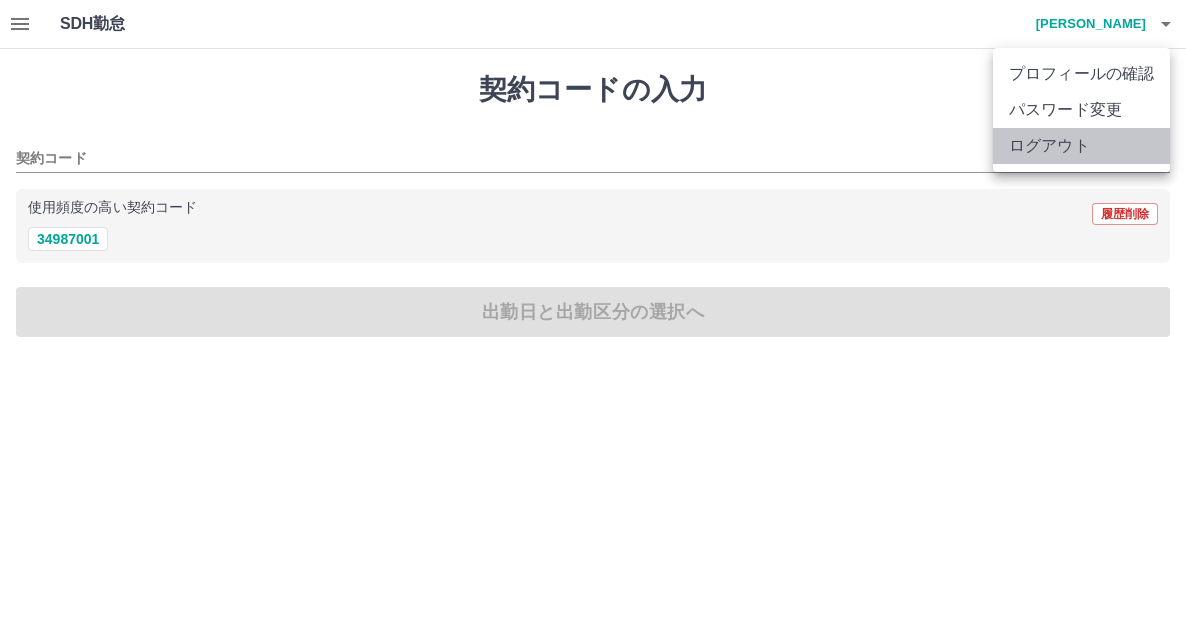 click on "ログアウト" at bounding box center [1081, 146] 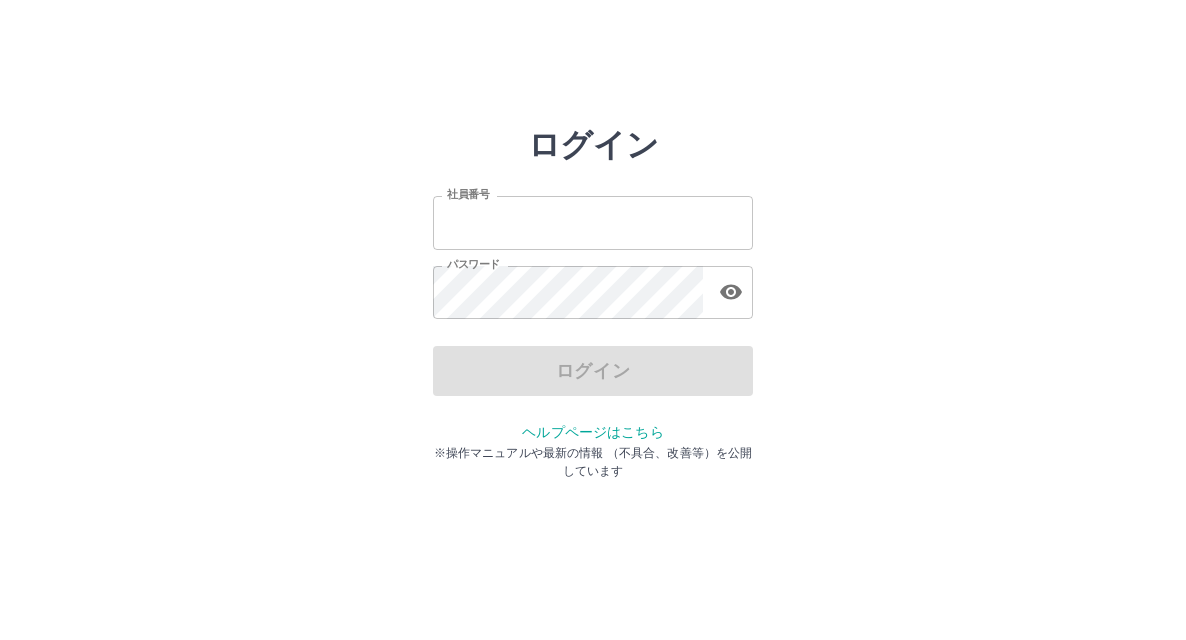 scroll, scrollTop: 0, scrollLeft: 0, axis: both 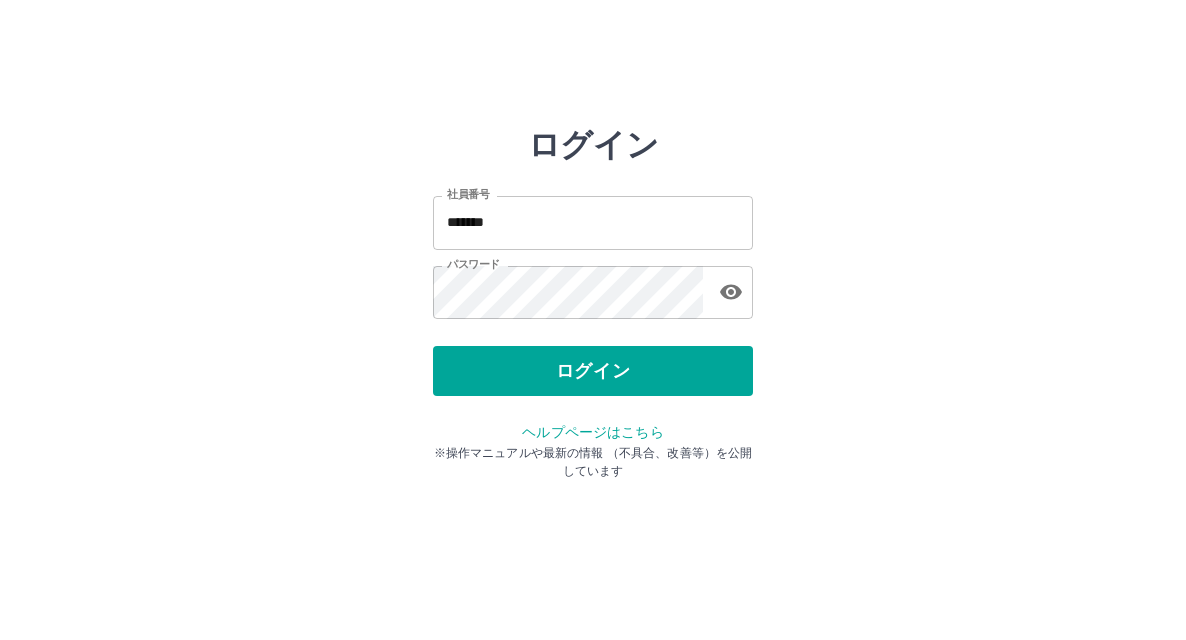 click on "ログイン" at bounding box center [593, 371] 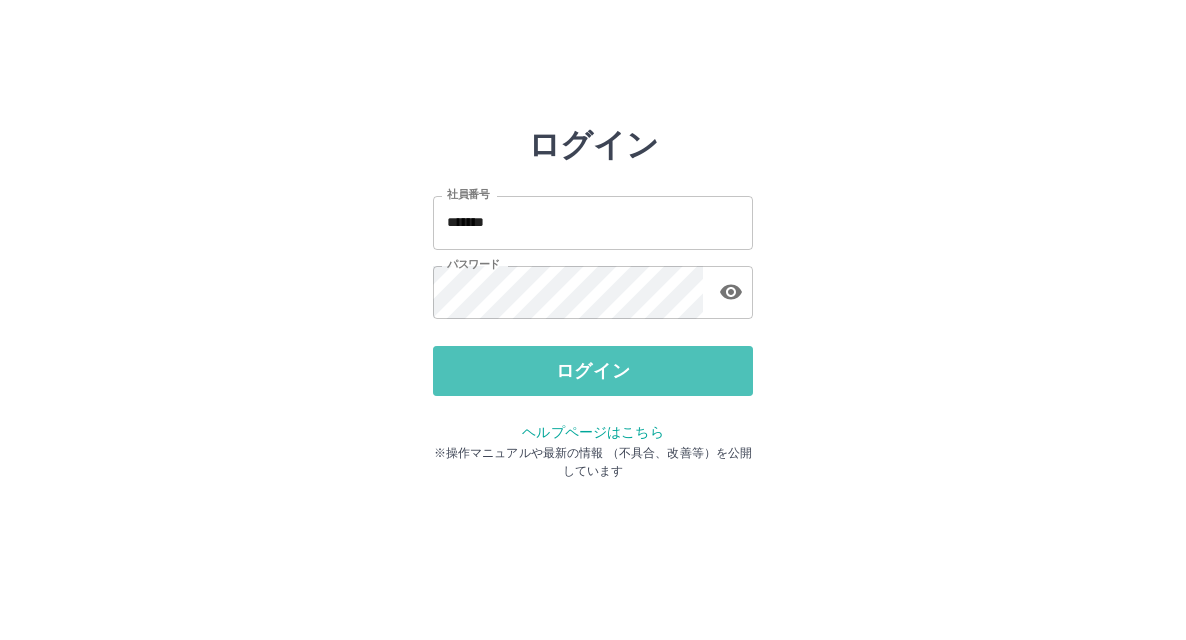 click on "ログイン" at bounding box center [593, 371] 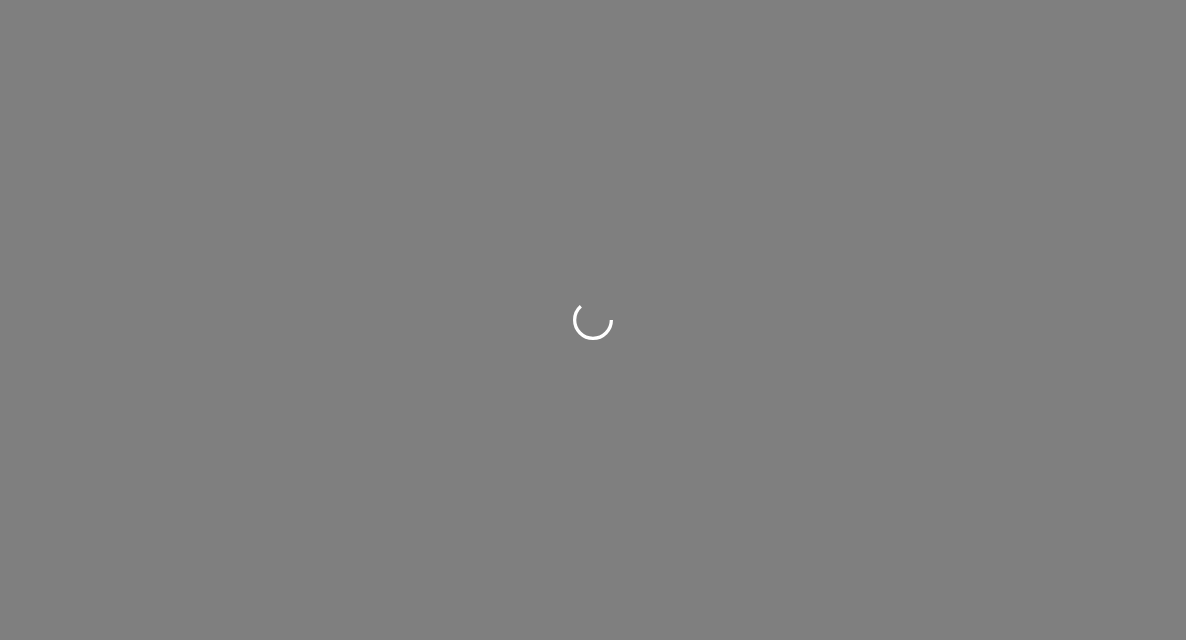 scroll, scrollTop: 0, scrollLeft: 0, axis: both 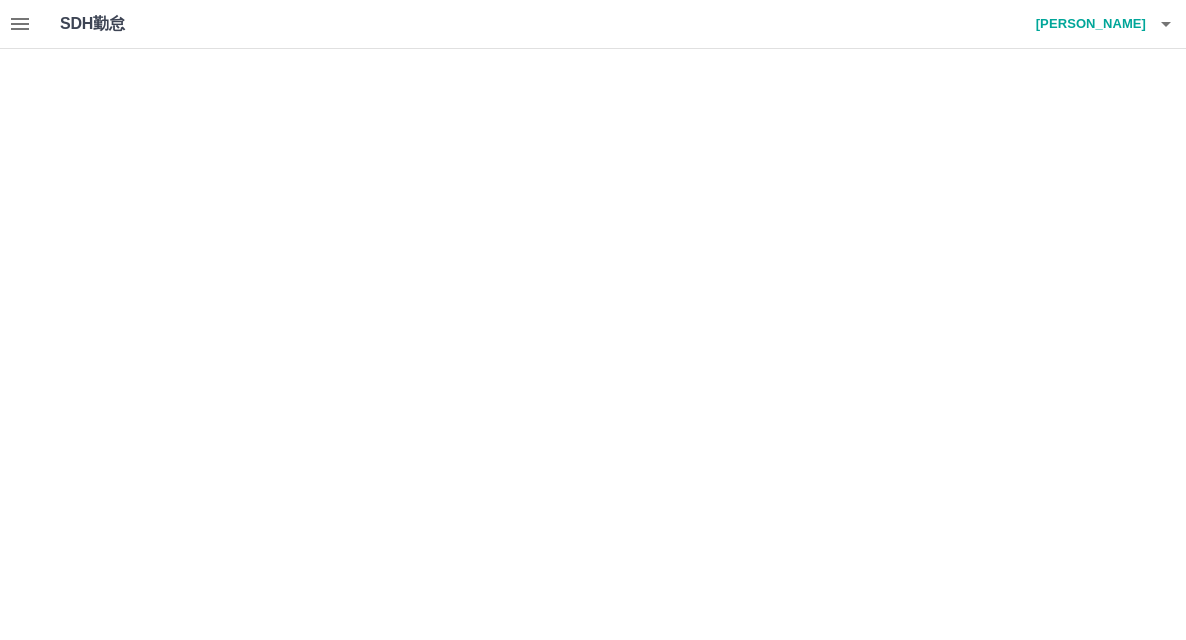 click on "[PERSON_NAME]" at bounding box center (1086, 24) 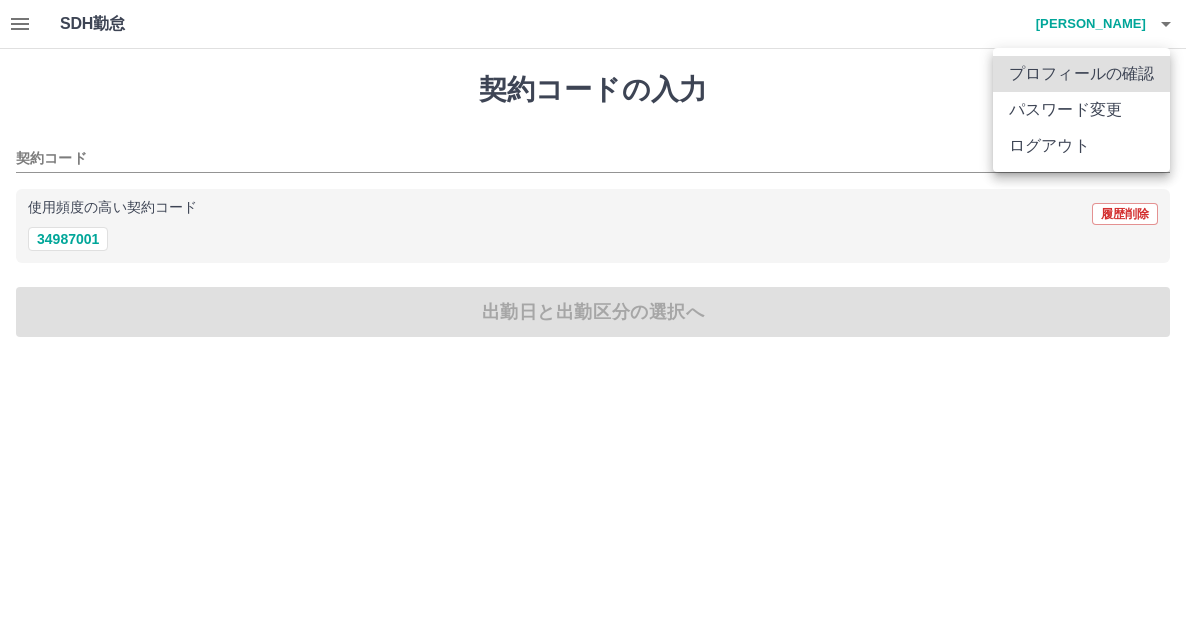 click on "ログアウト" at bounding box center [1081, 146] 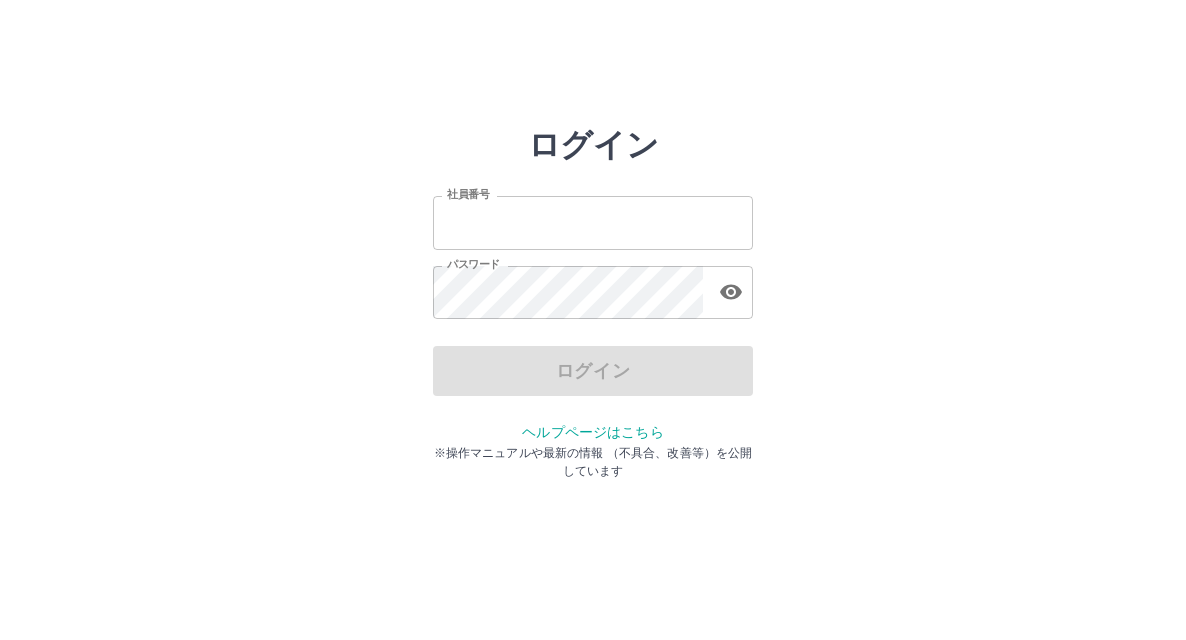 scroll, scrollTop: 0, scrollLeft: 0, axis: both 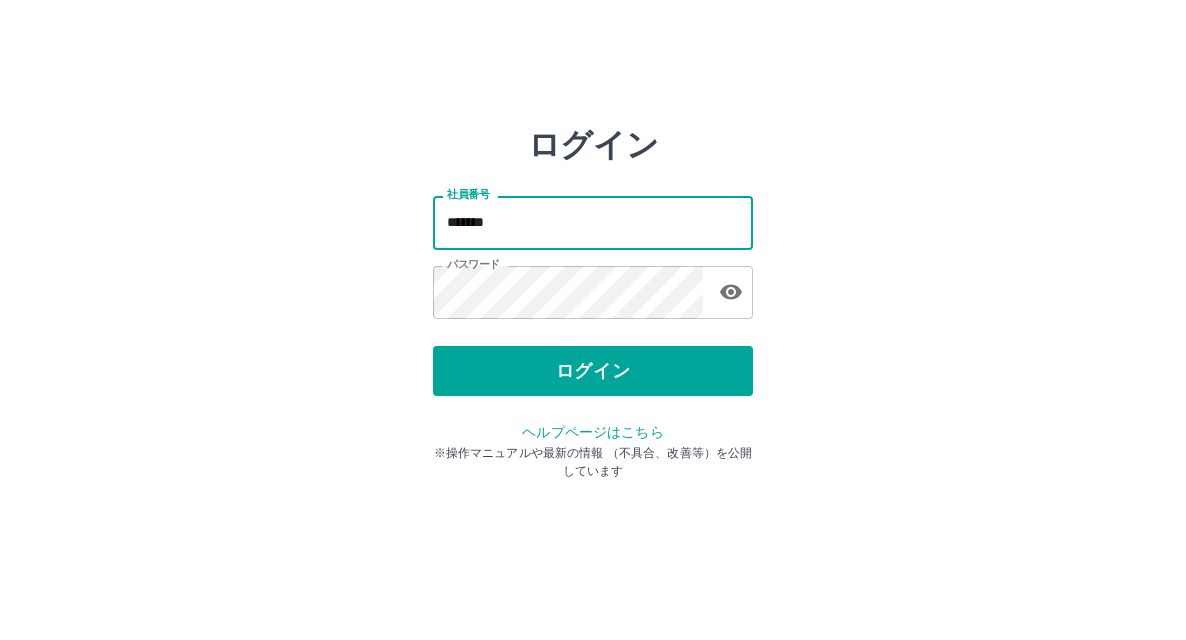 click on "*******" at bounding box center (593, 222) 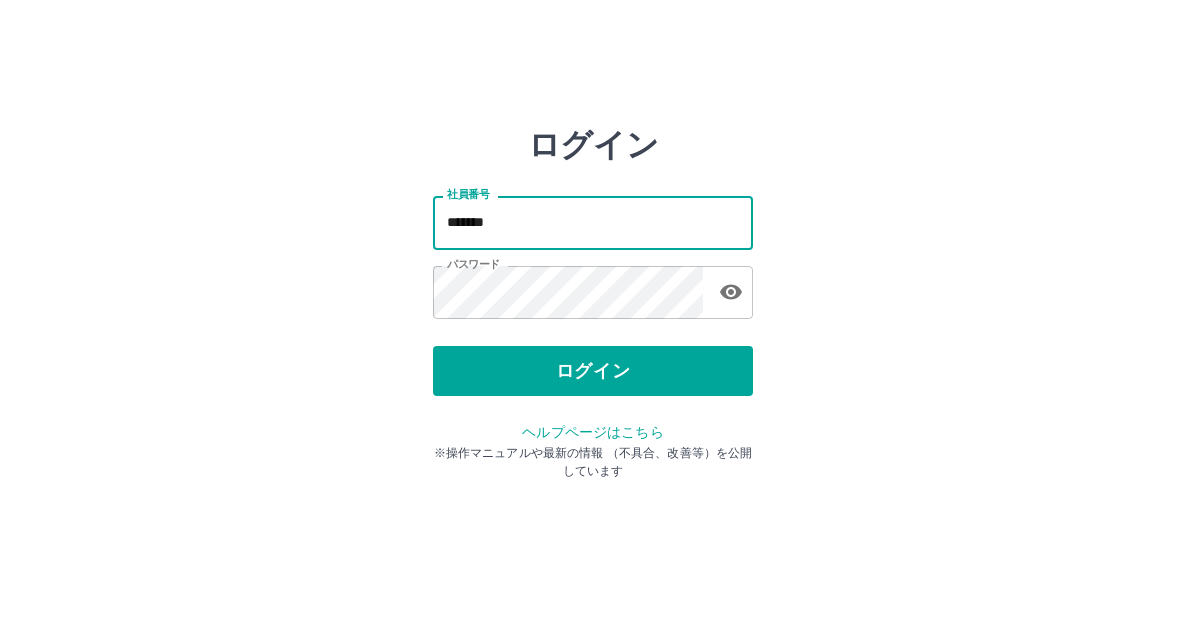 type on "*******" 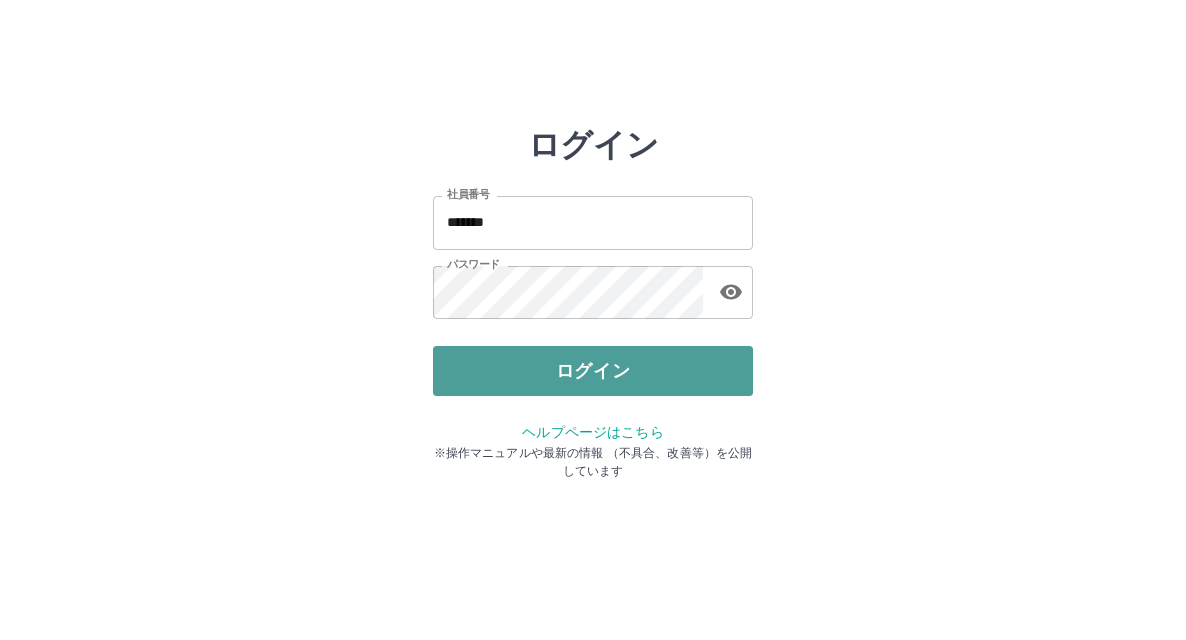 click on "ログイン" at bounding box center (593, 371) 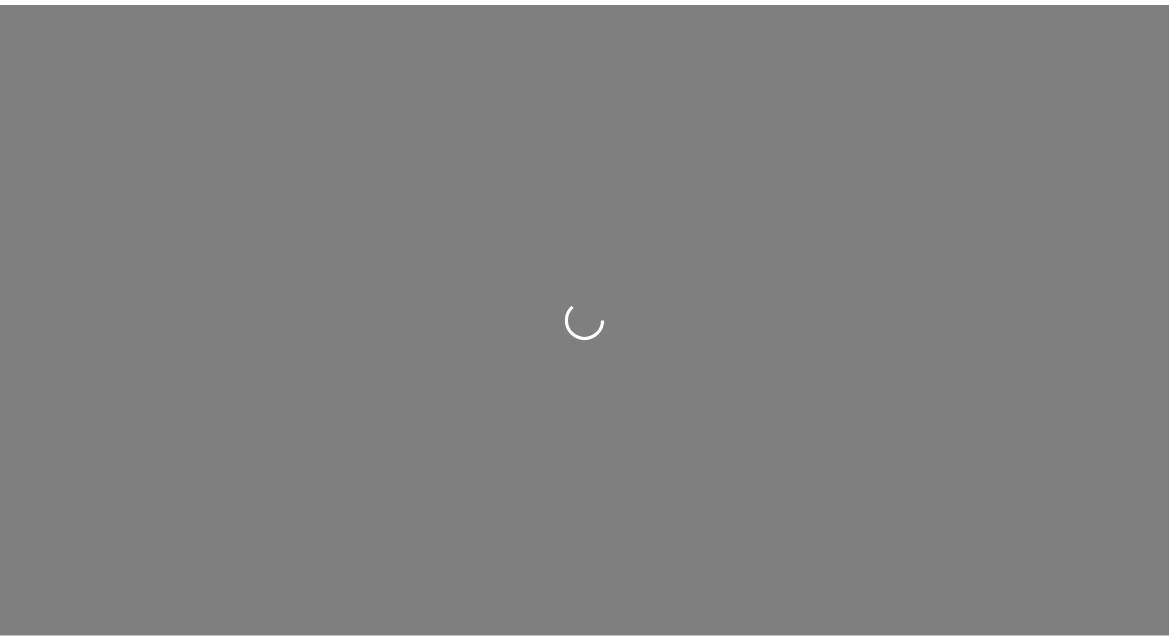 scroll, scrollTop: 0, scrollLeft: 0, axis: both 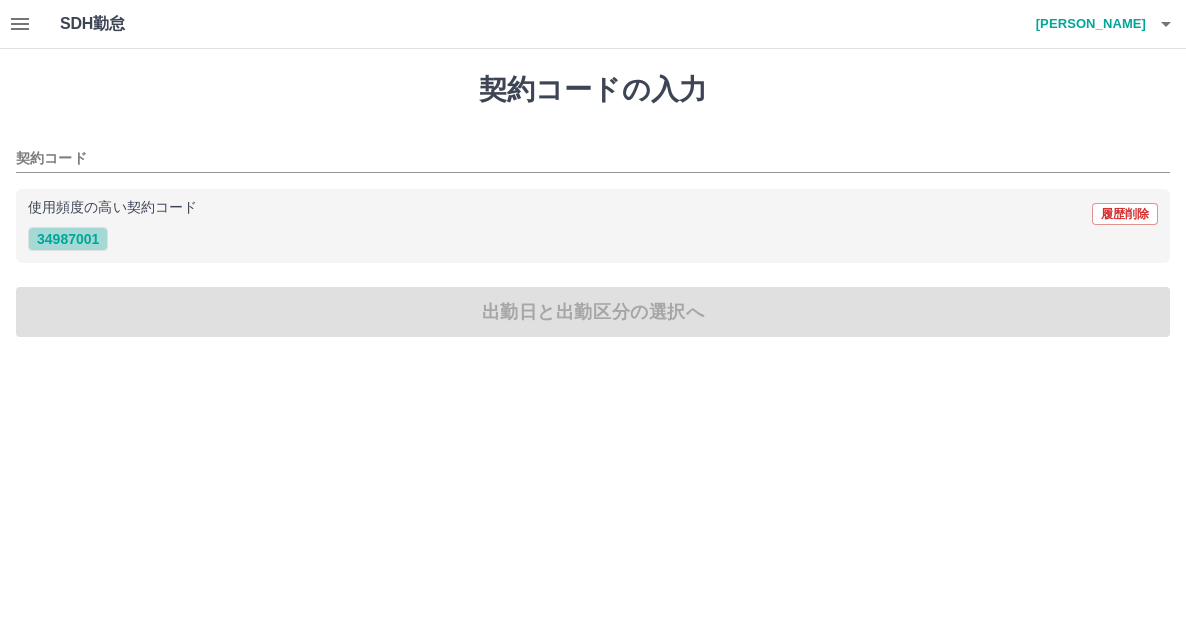 click on "34987001" at bounding box center (68, 239) 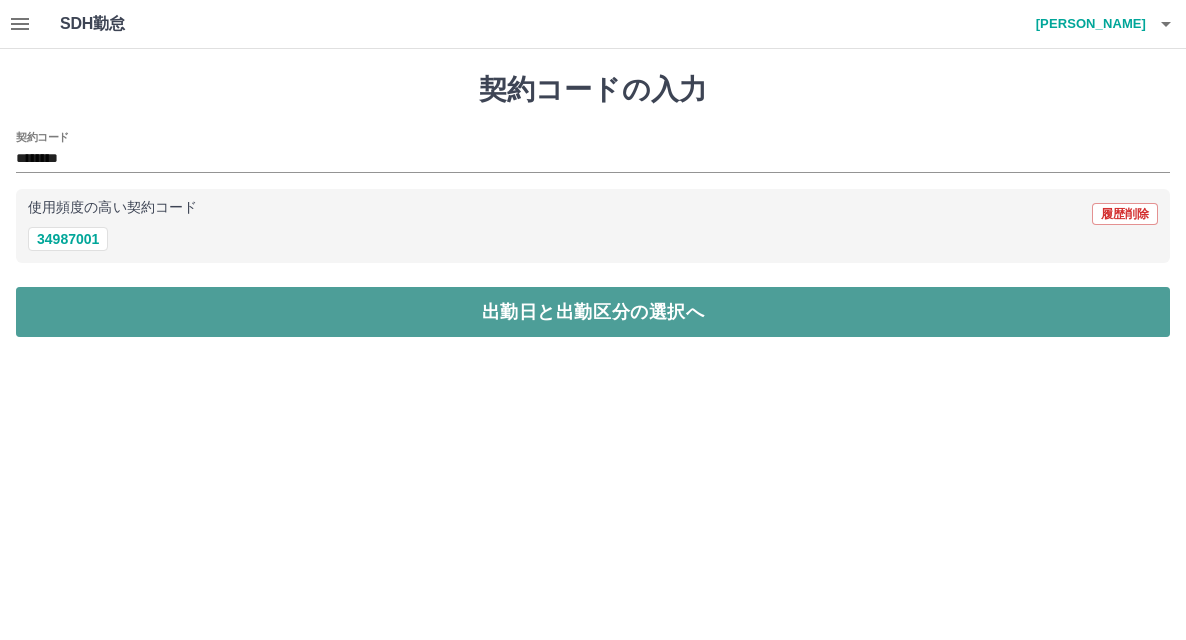 click on "出勤日と出勤区分の選択へ" at bounding box center [593, 312] 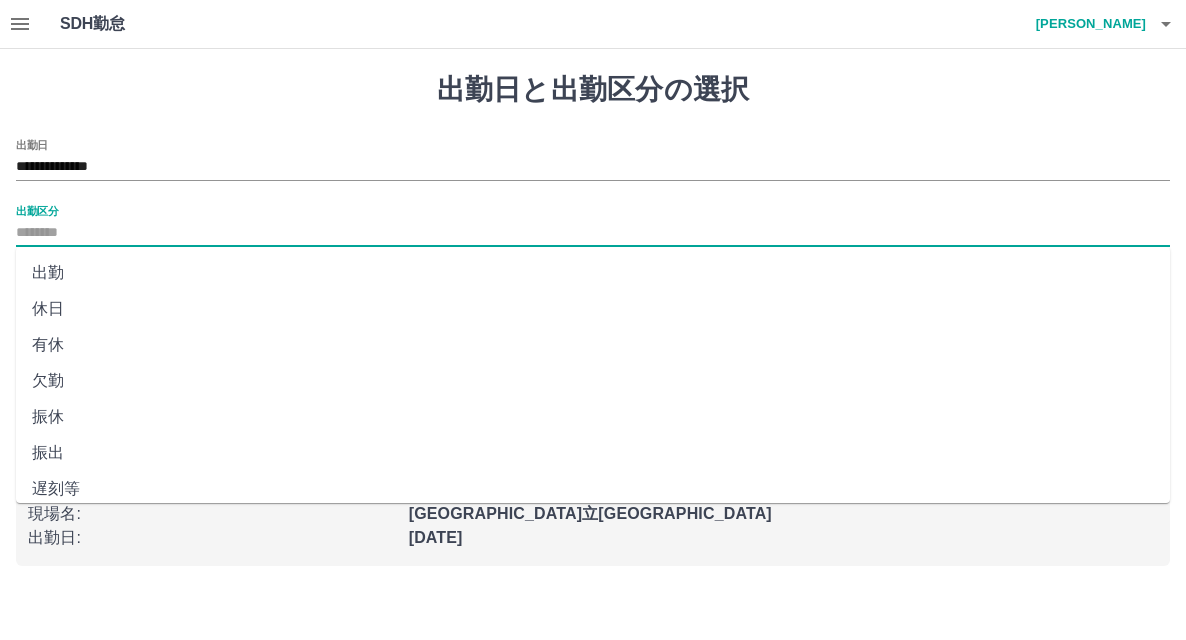 click on "出勤区分" at bounding box center [593, 233] 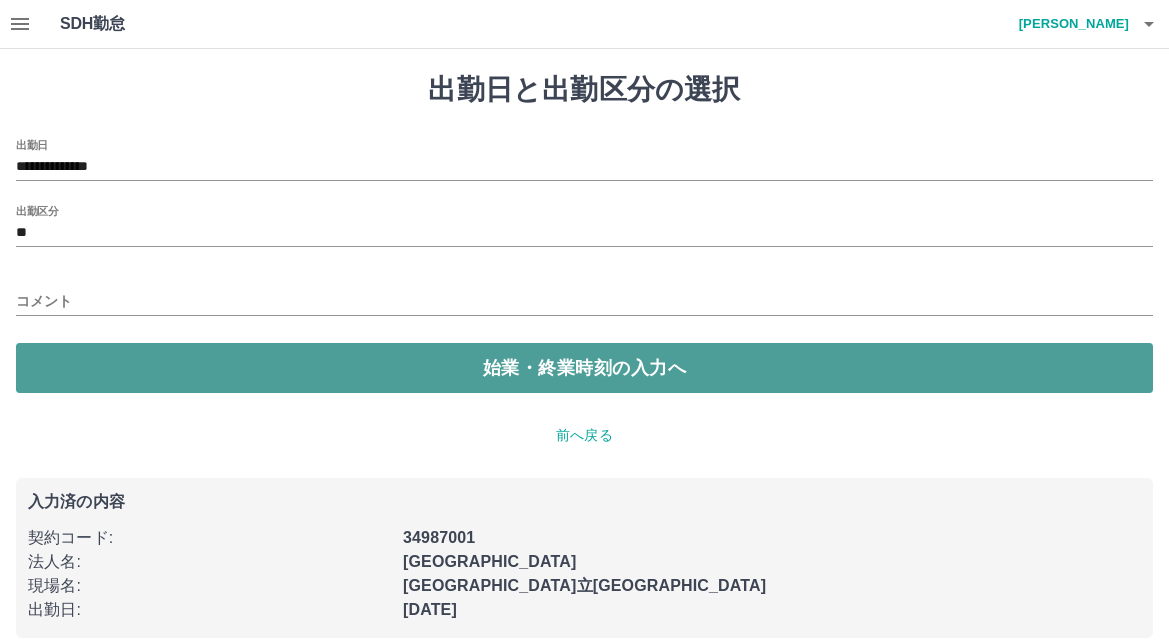 click on "始業・終業時刻の入力へ" at bounding box center [584, 368] 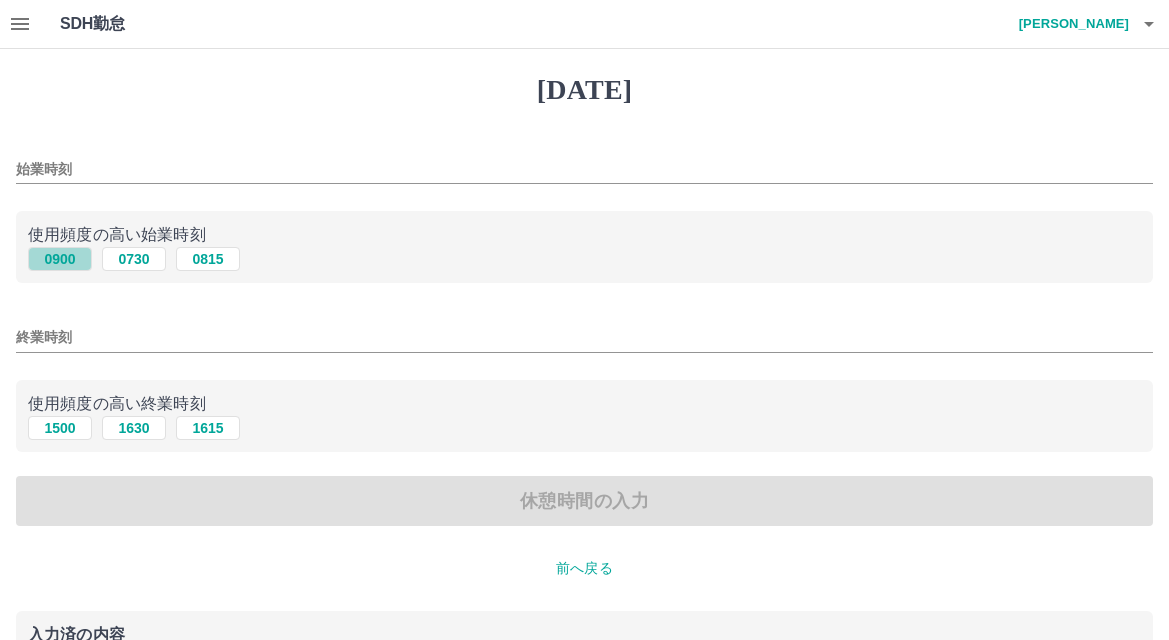 click on "0900" at bounding box center (60, 259) 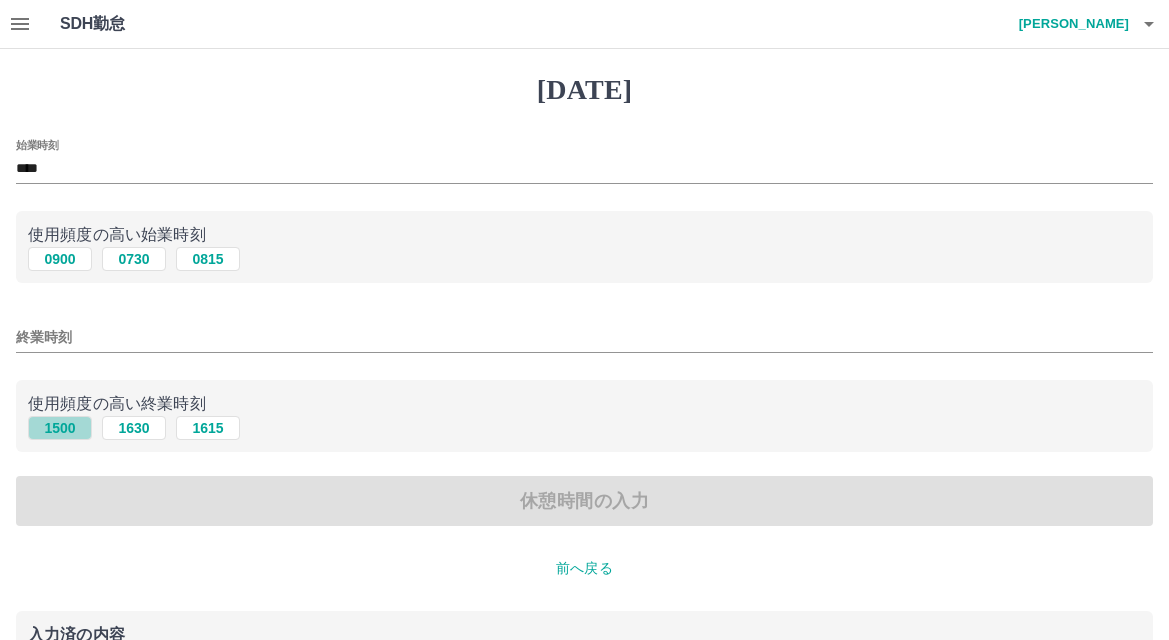 click on "1500" at bounding box center (60, 428) 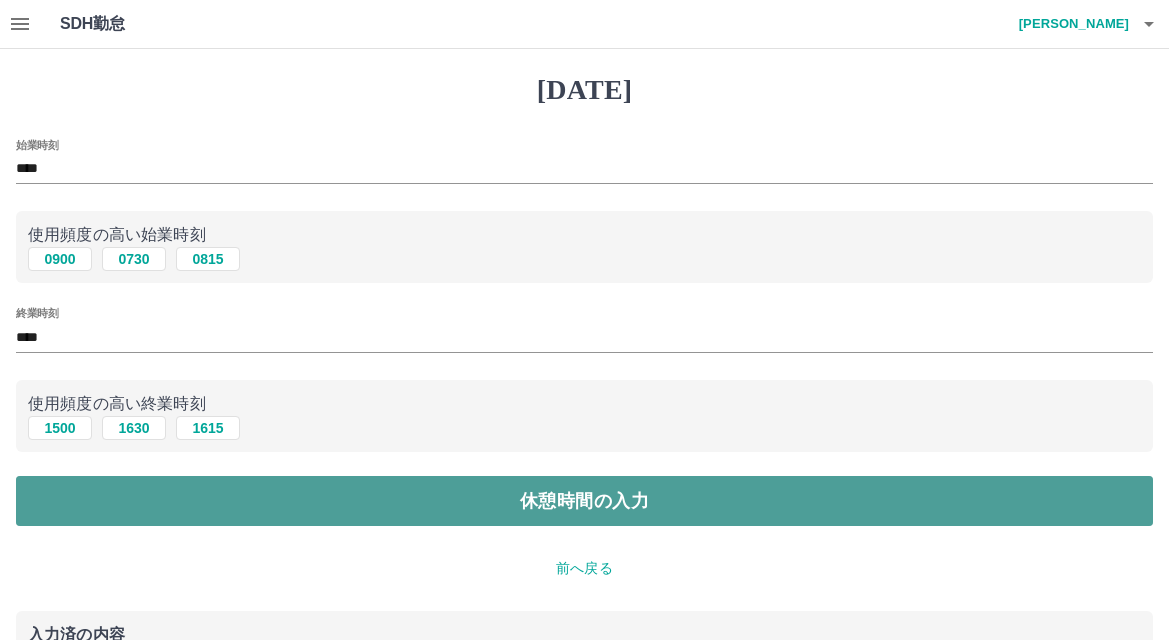click on "休憩時間の入力" at bounding box center [584, 501] 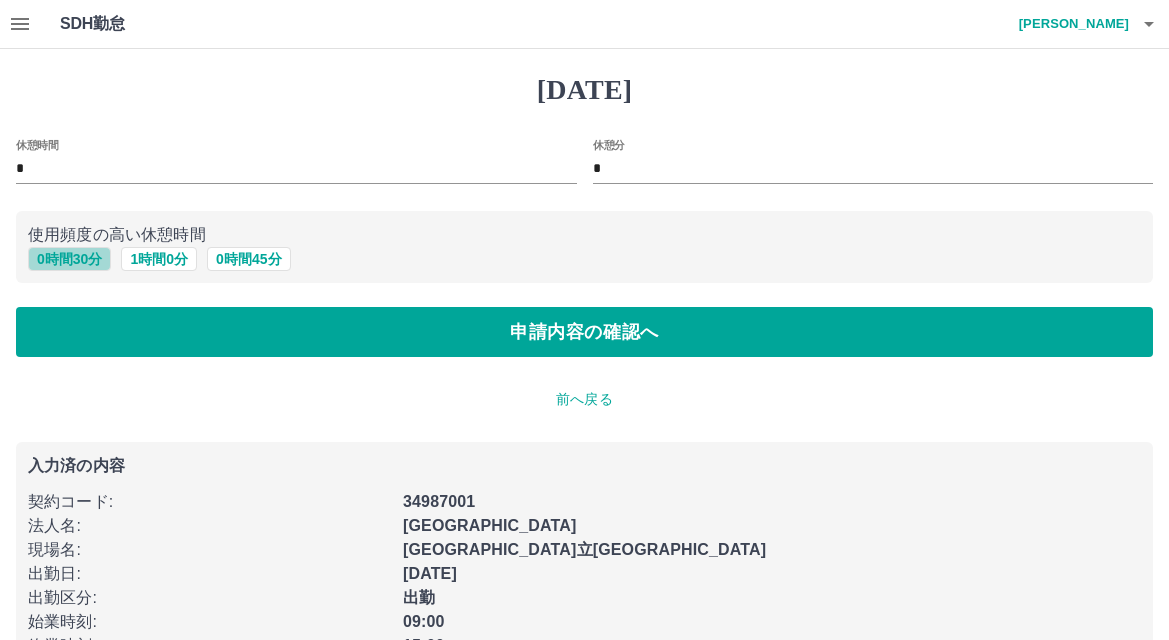 click on "0 時間 30 分" at bounding box center (69, 259) 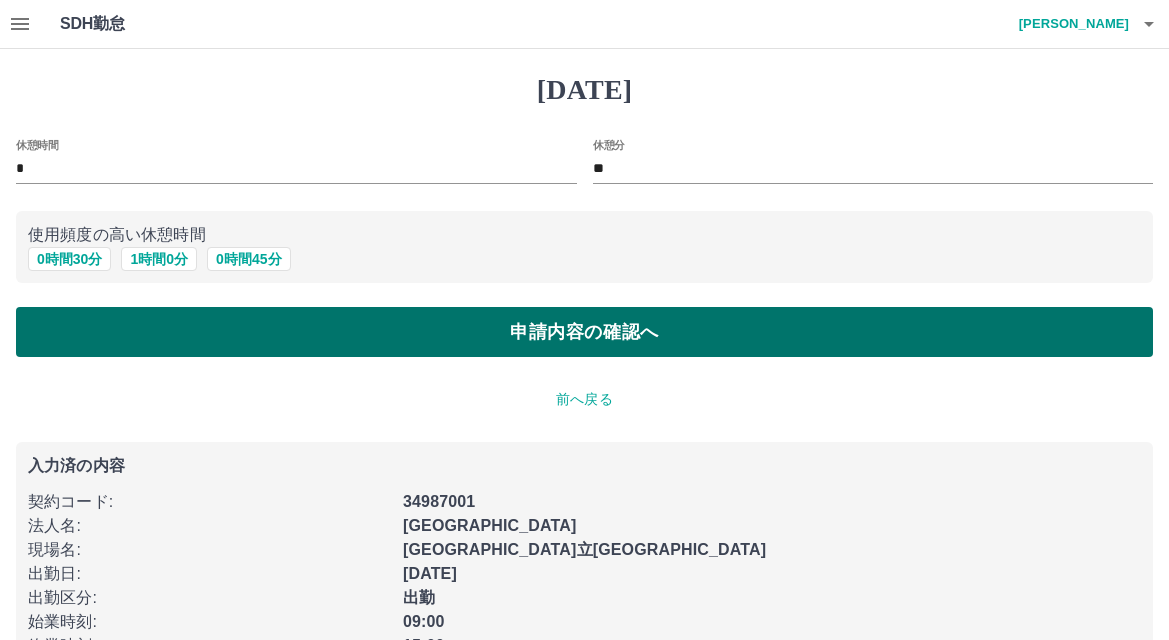 click on "申請内容の確認へ" at bounding box center (584, 332) 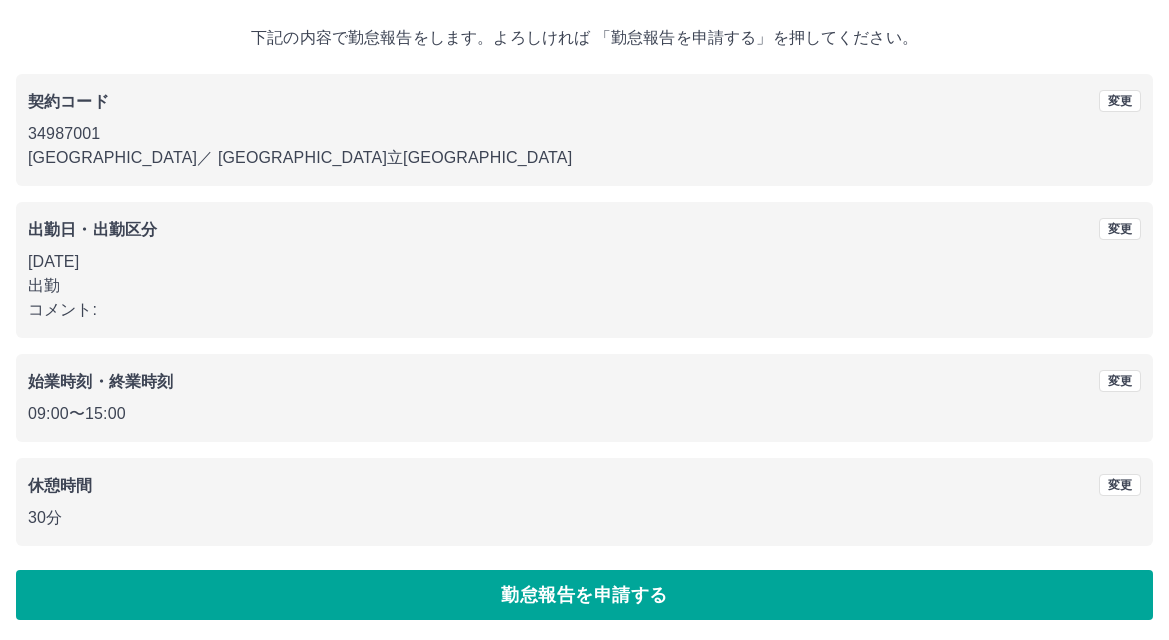 scroll, scrollTop: 109, scrollLeft: 0, axis: vertical 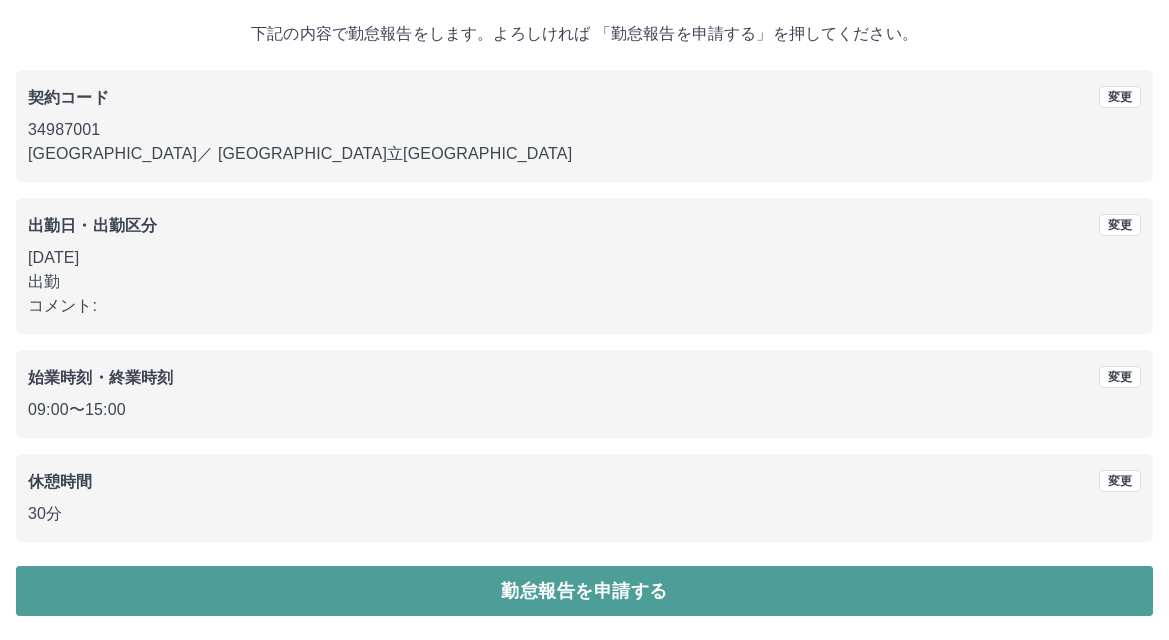click on "勤怠報告を申請する" at bounding box center [584, 591] 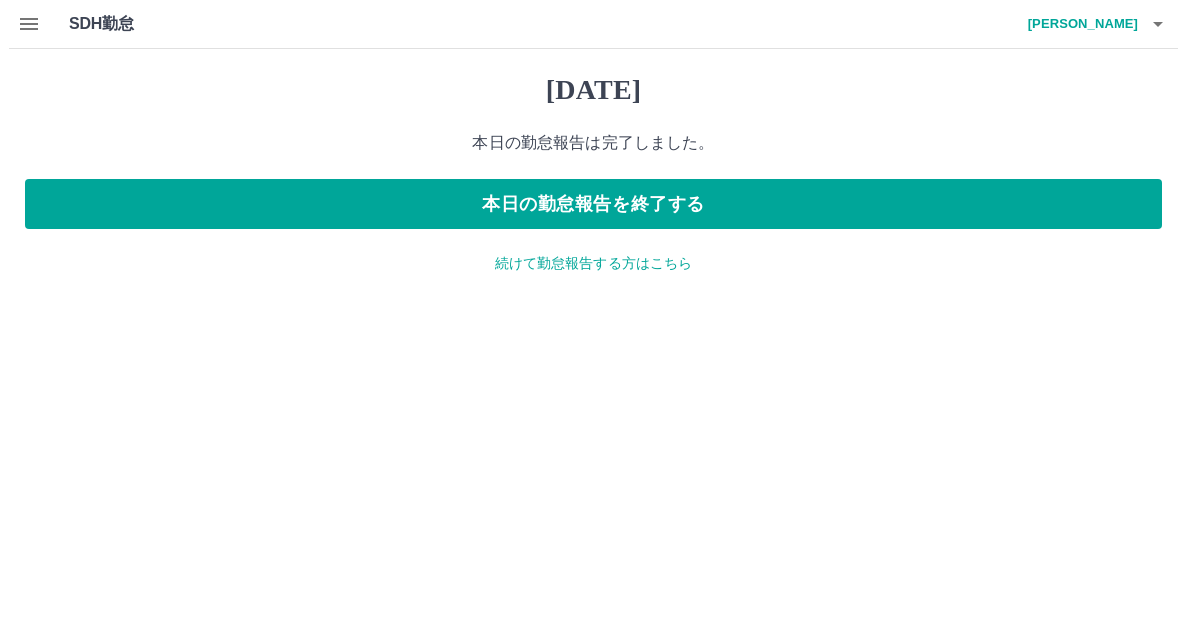 scroll, scrollTop: 0, scrollLeft: 0, axis: both 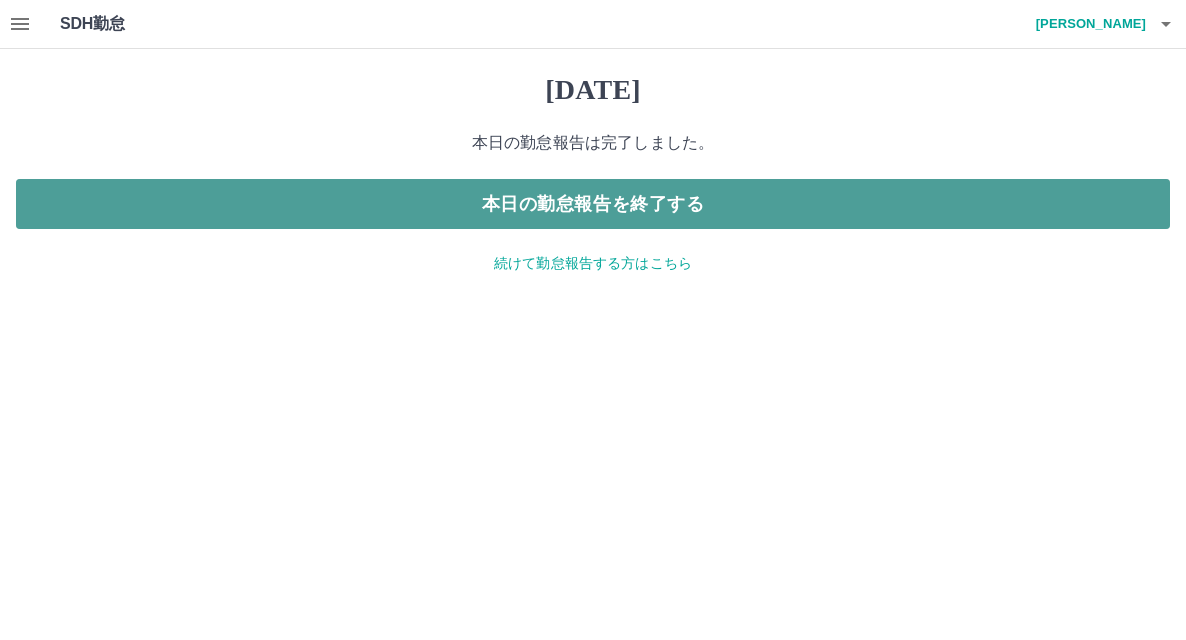 click on "本日の勤怠報告を終了する" at bounding box center (593, 204) 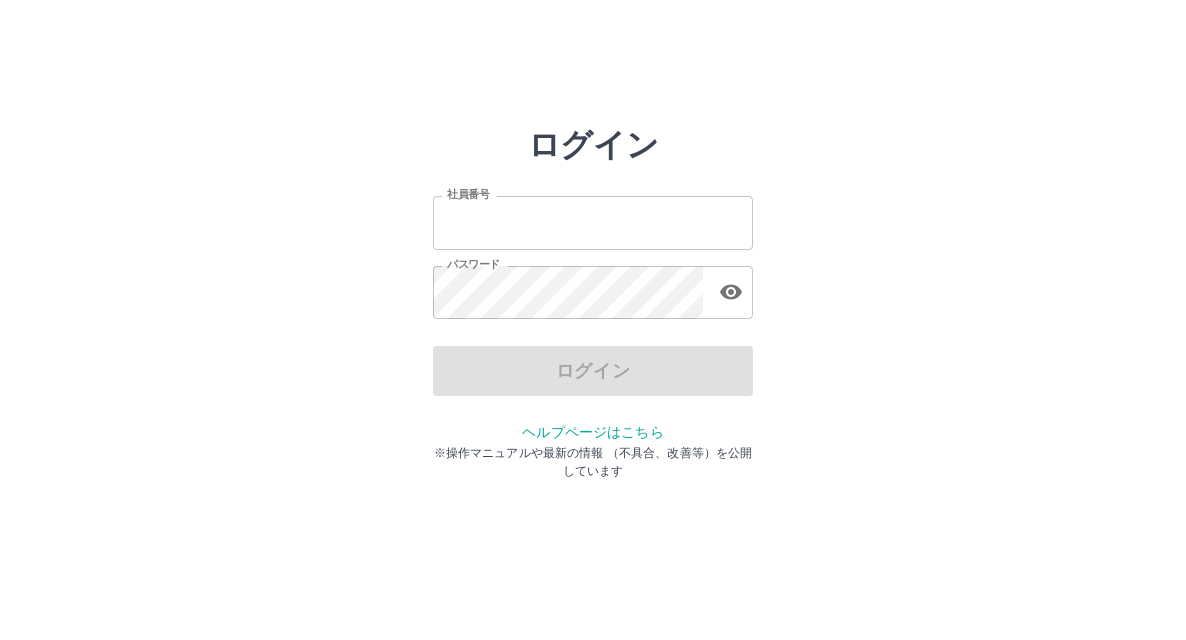 scroll, scrollTop: 0, scrollLeft: 0, axis: both 